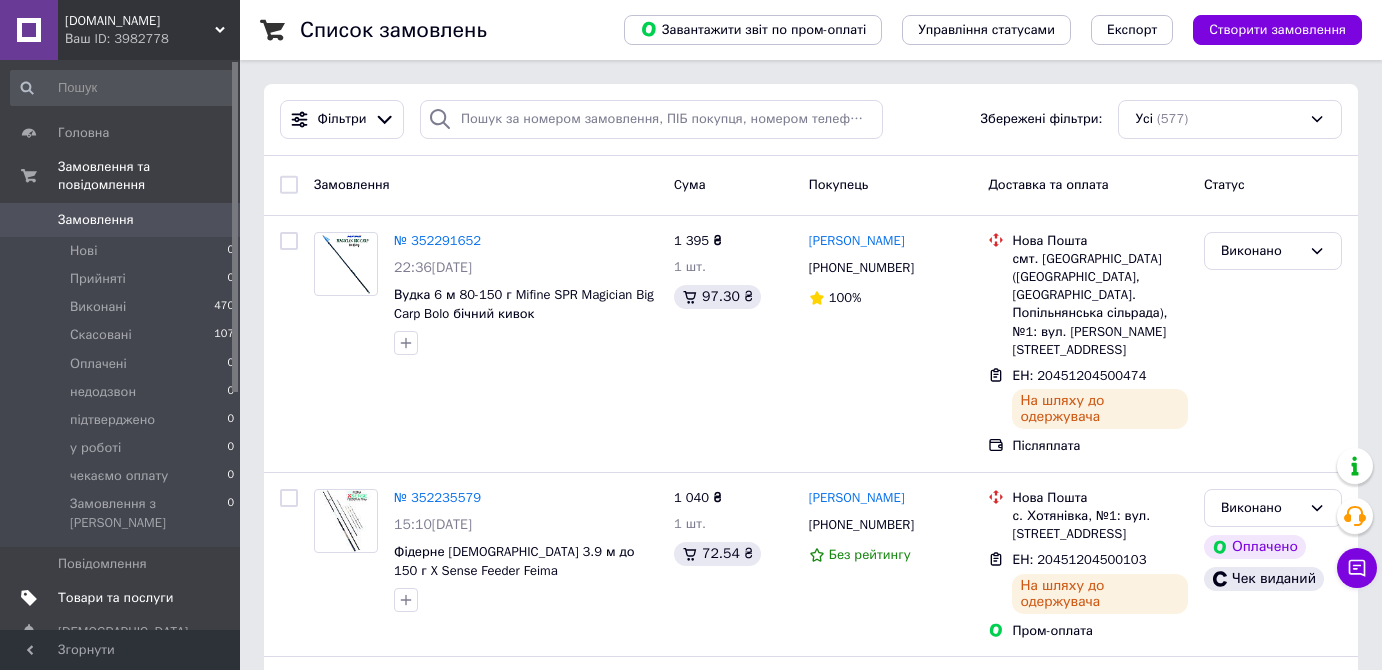 scroll, scrollTop: 0, scrollLeft: 0, axis: both 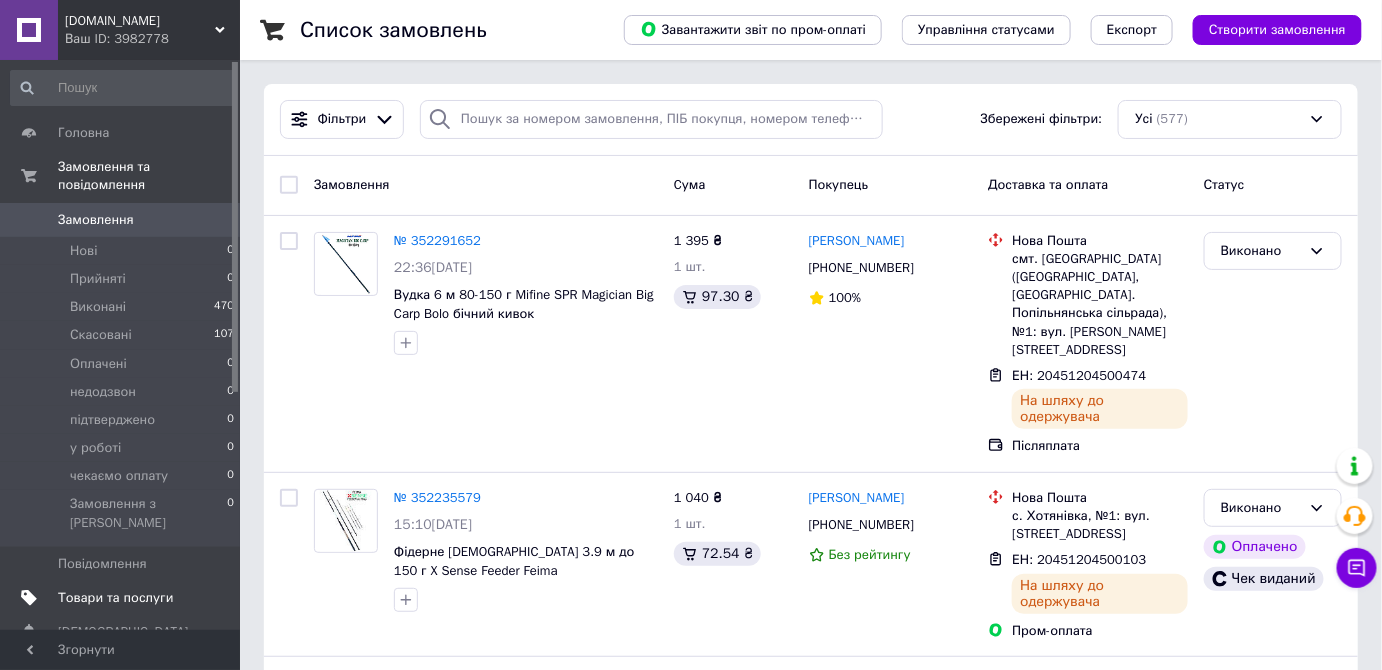 click on "Товари та послуги" at bounding box center (115, 598) 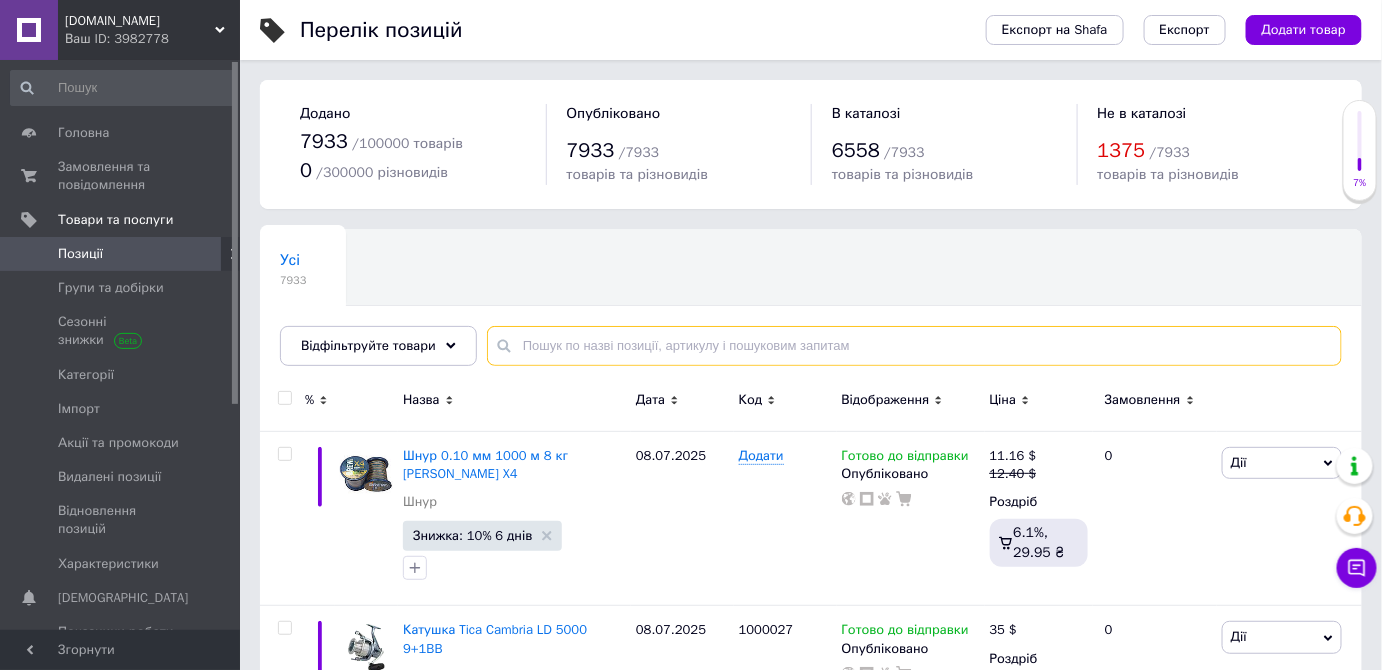 paste on "1010303" 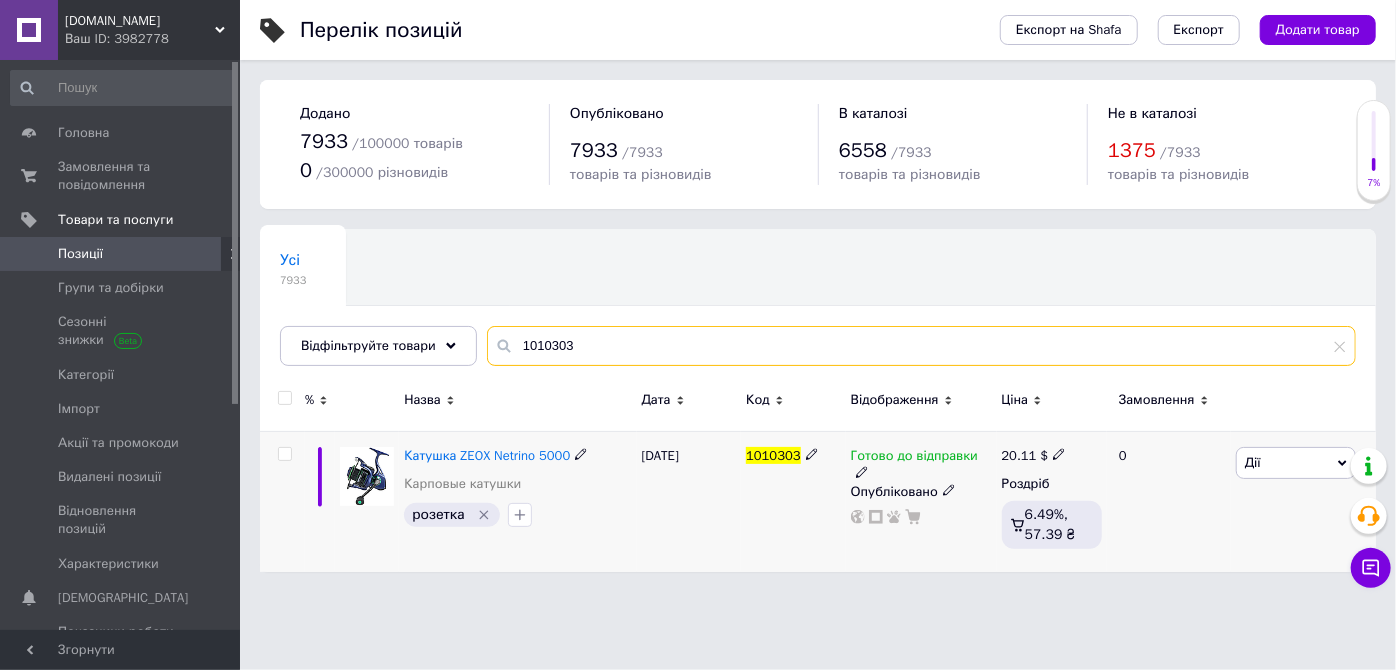 type on "1010303" 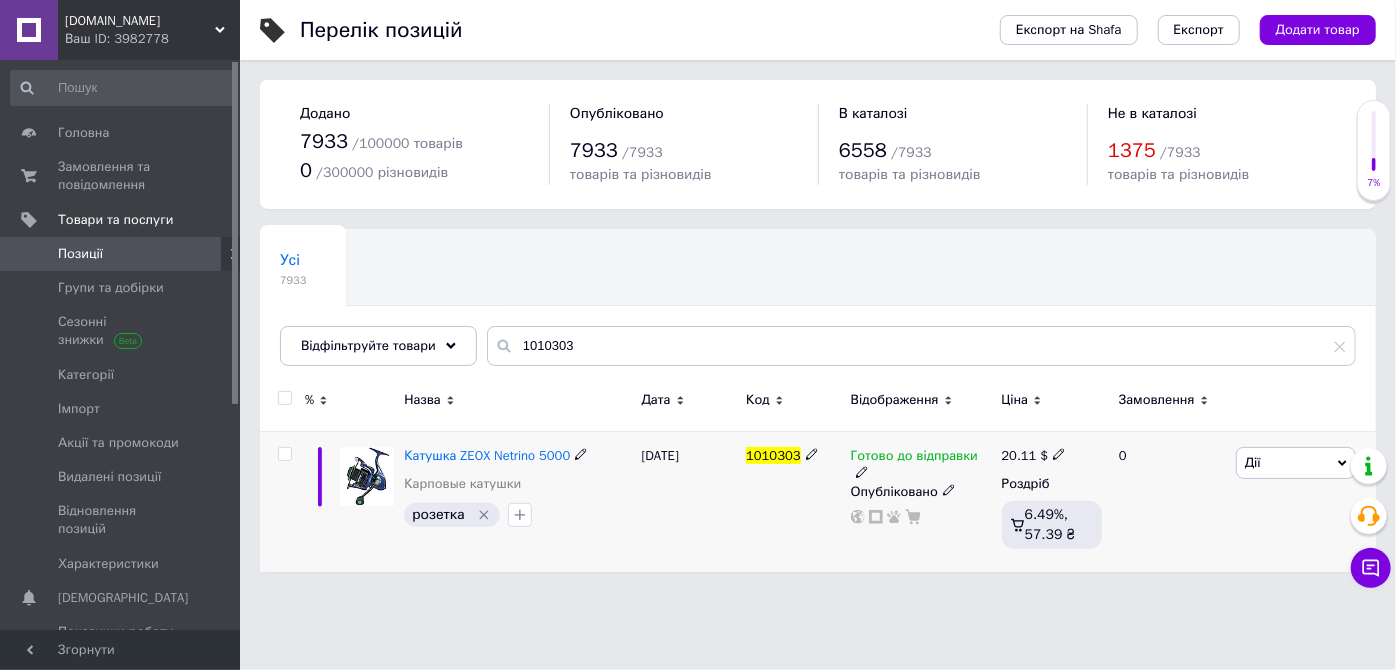 click at bounding box center (1059, 453) 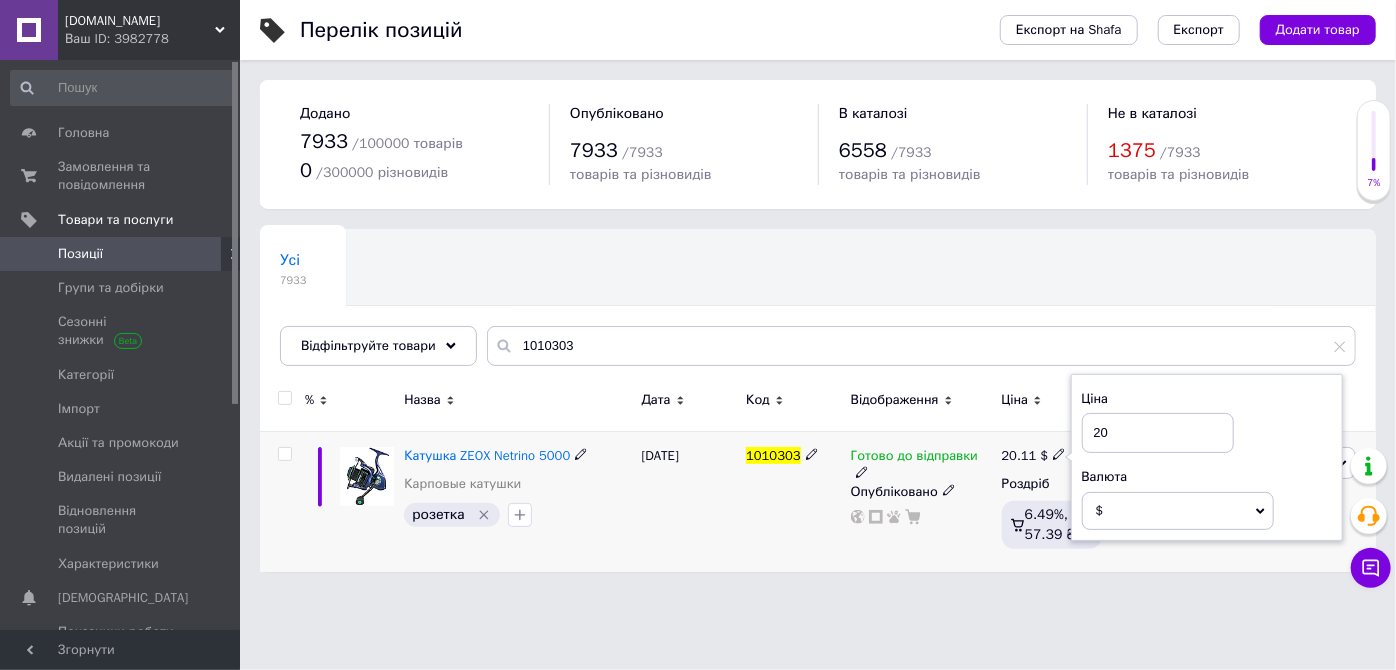 type on "20" 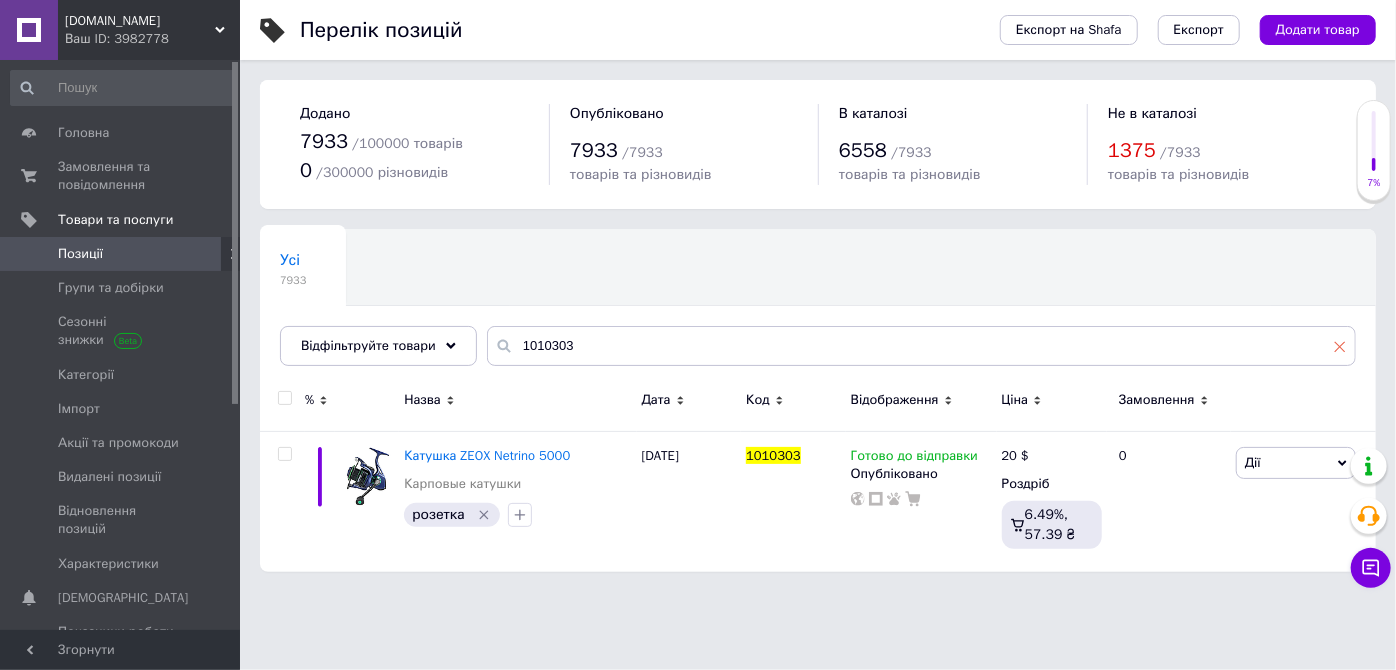 click 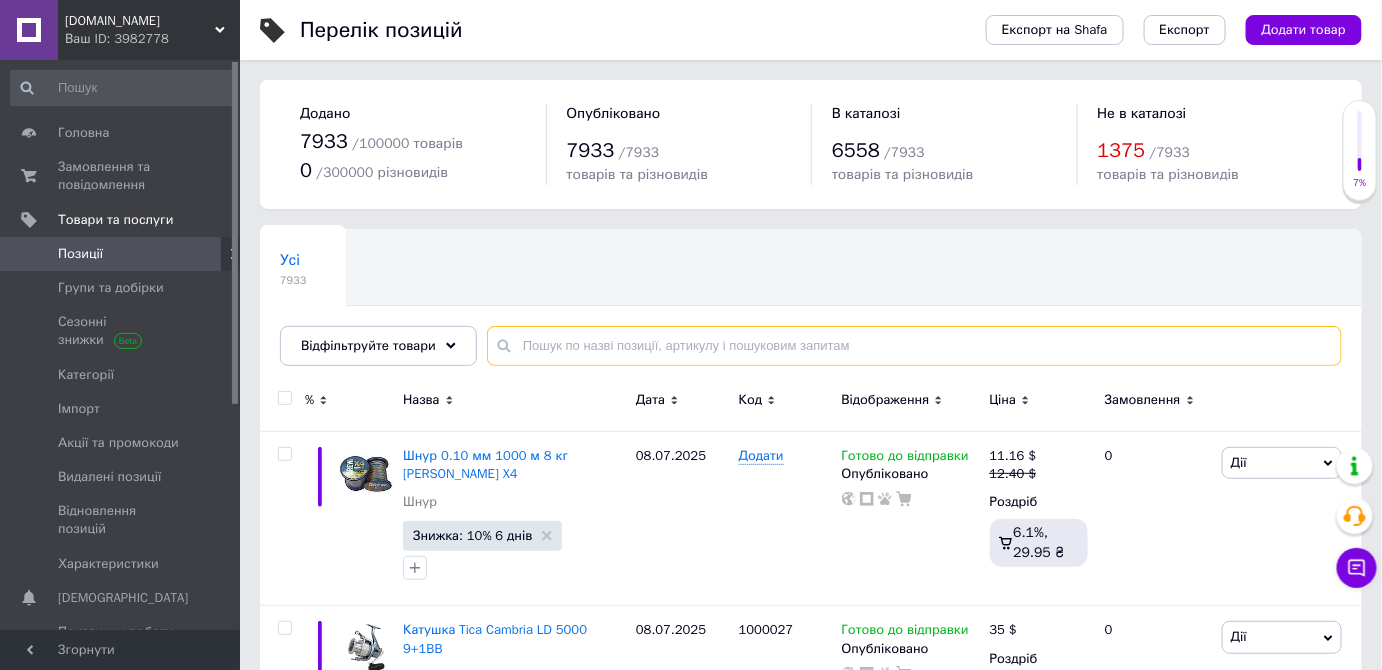 paste on "1010304" 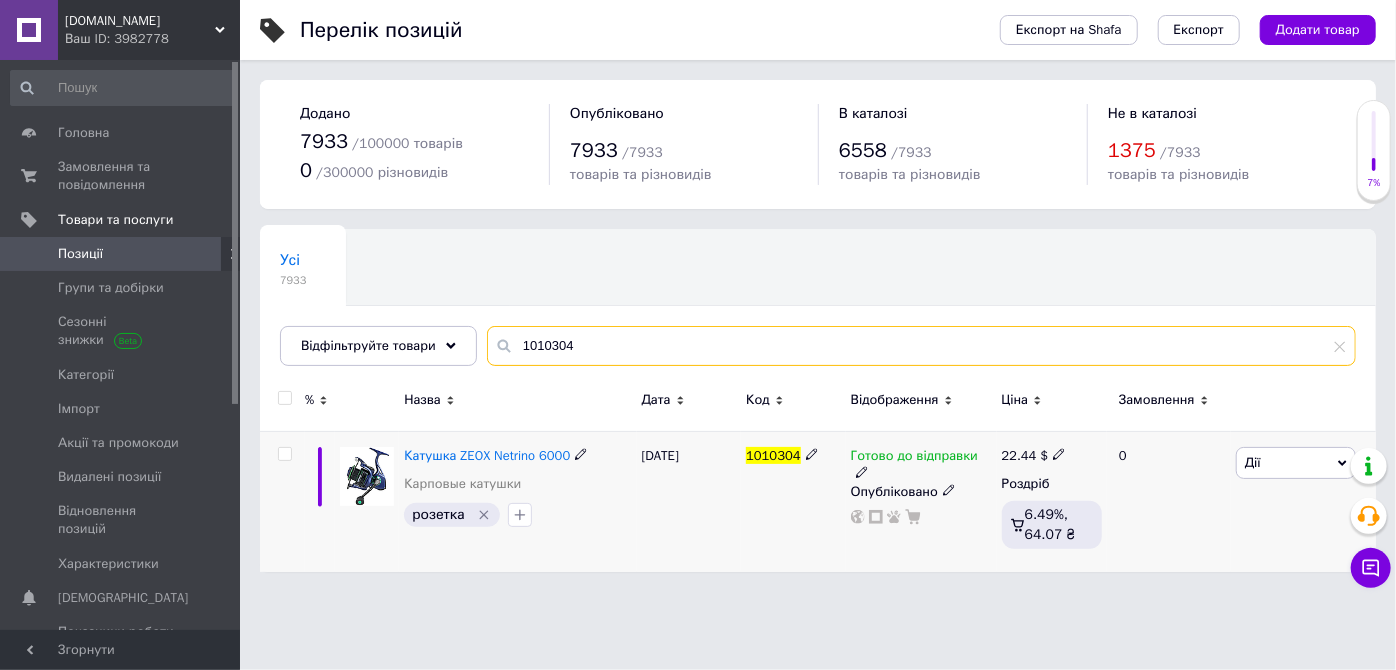 type on "1010304" 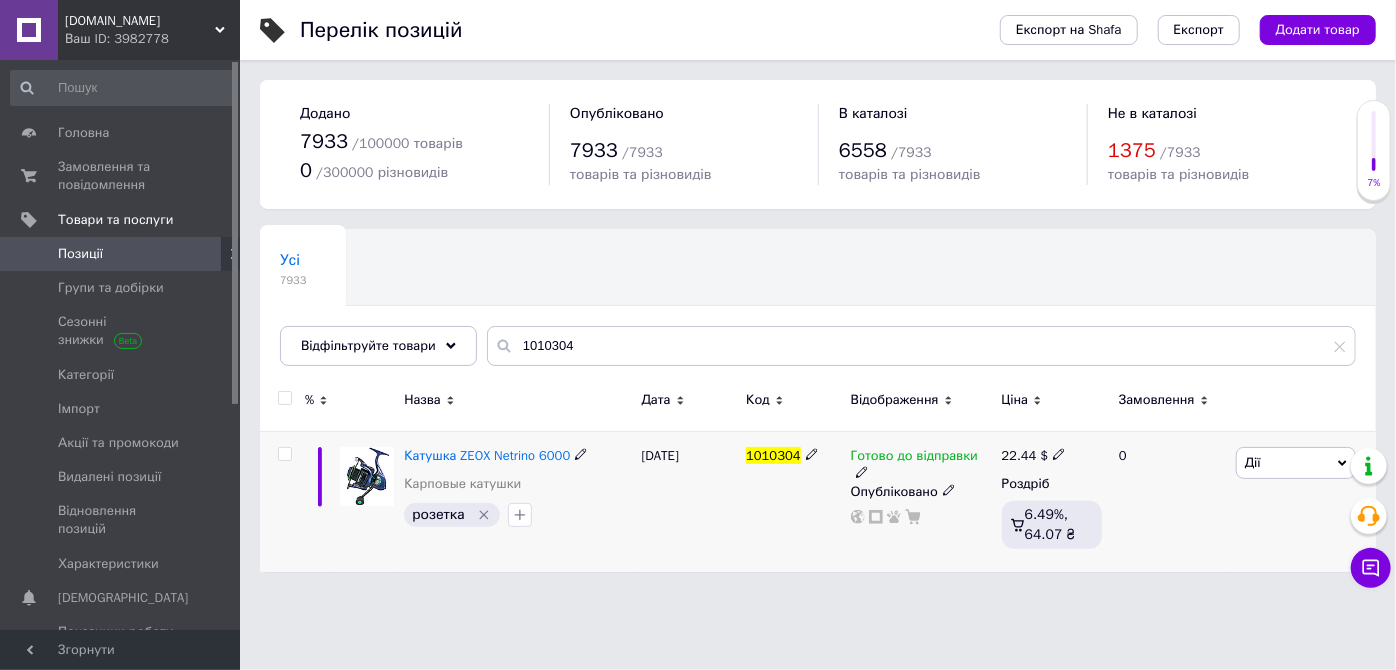 click 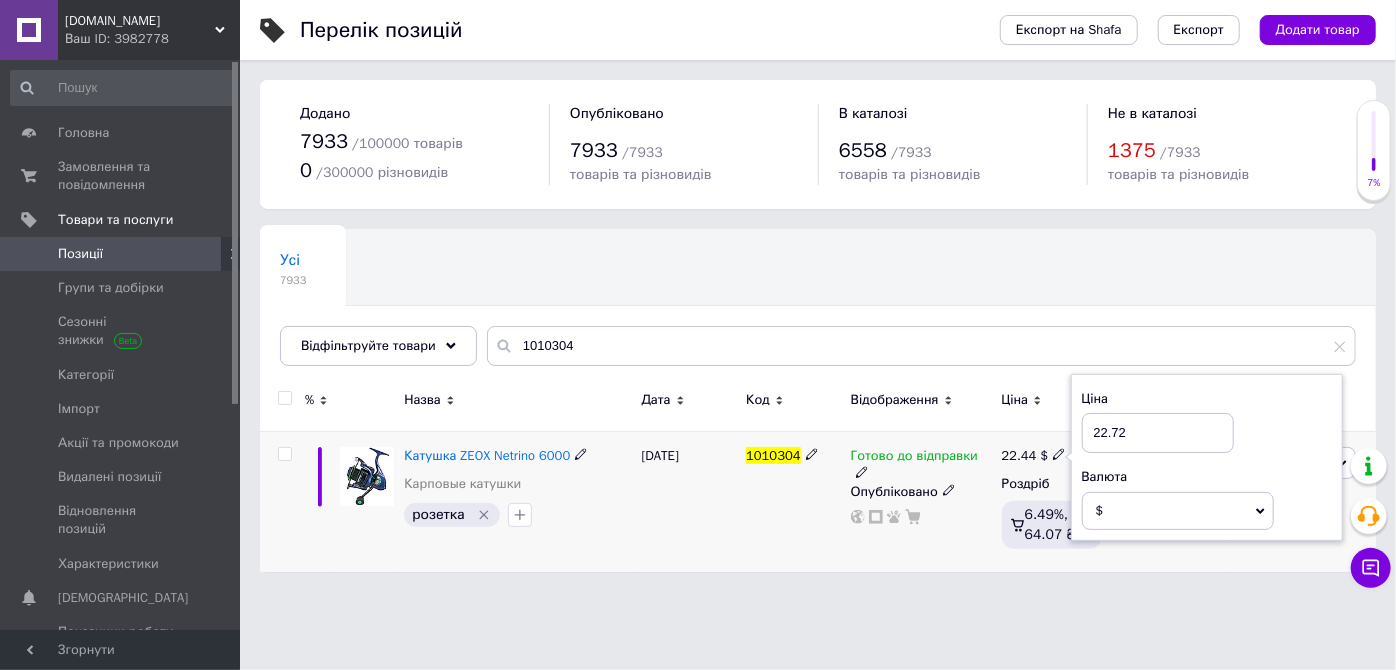 type on "22.72" 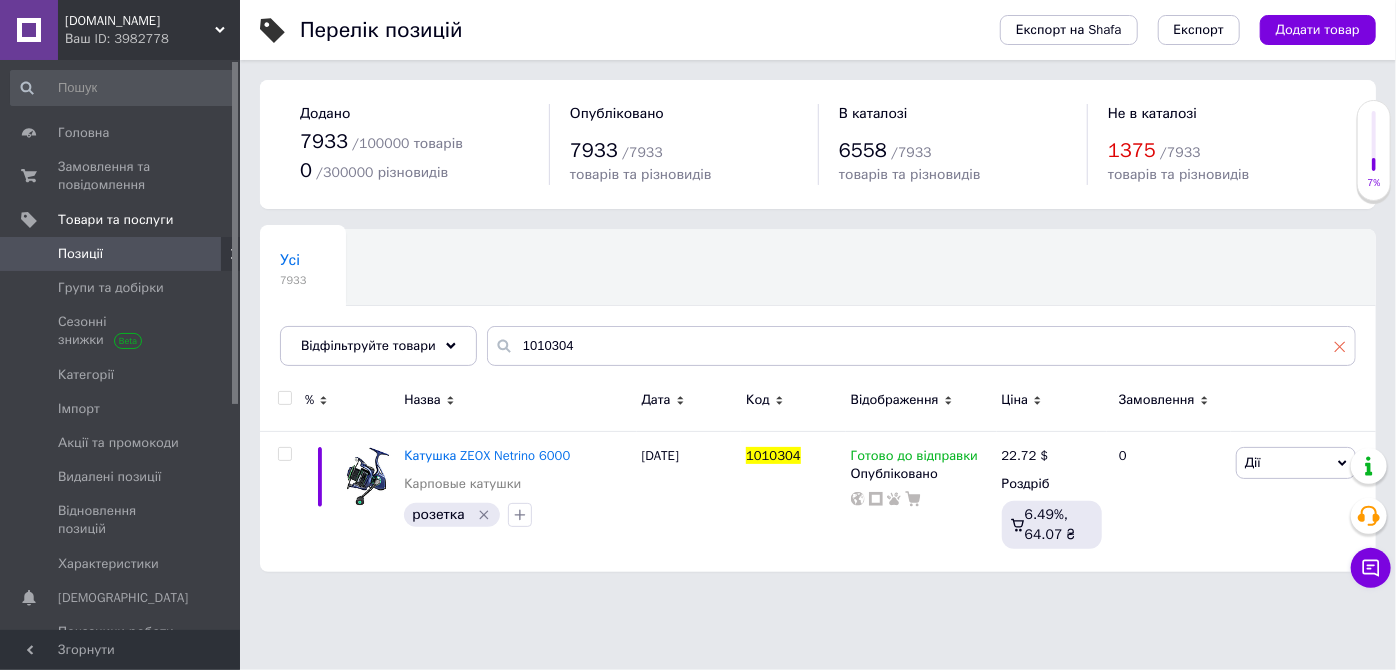 click 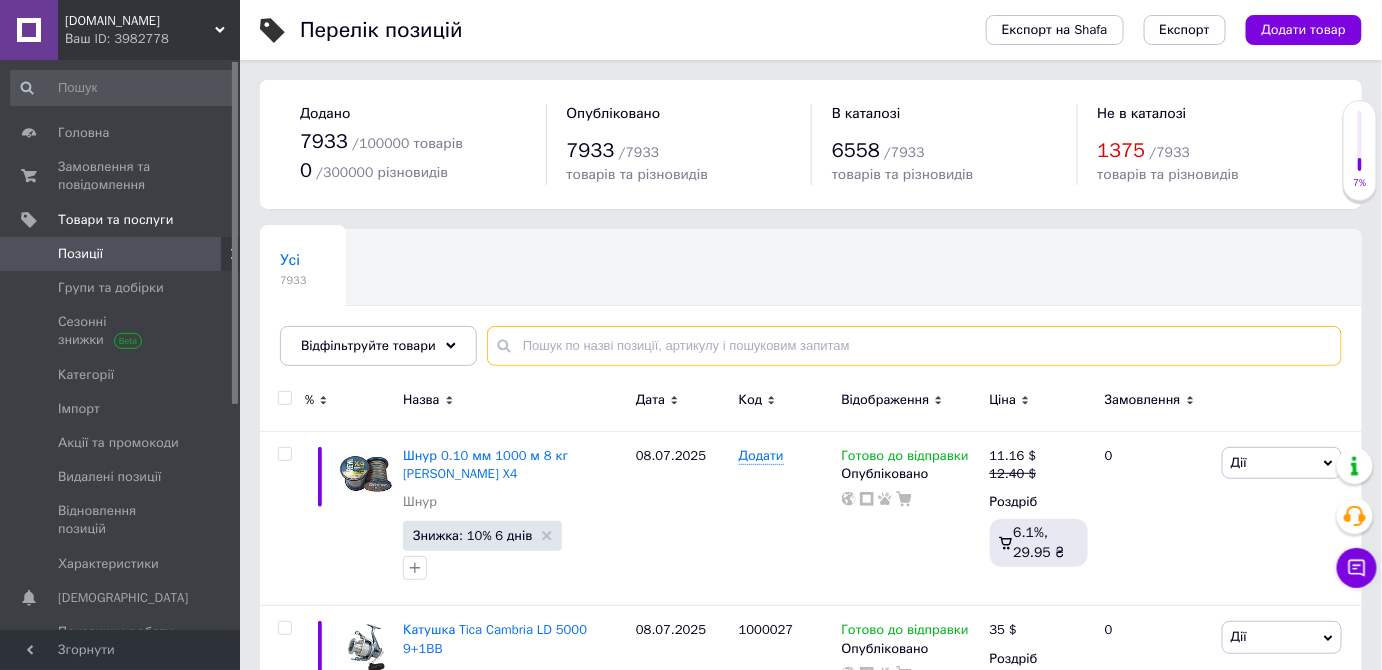 paste on "Катушка Ryobi Caspro Carp" 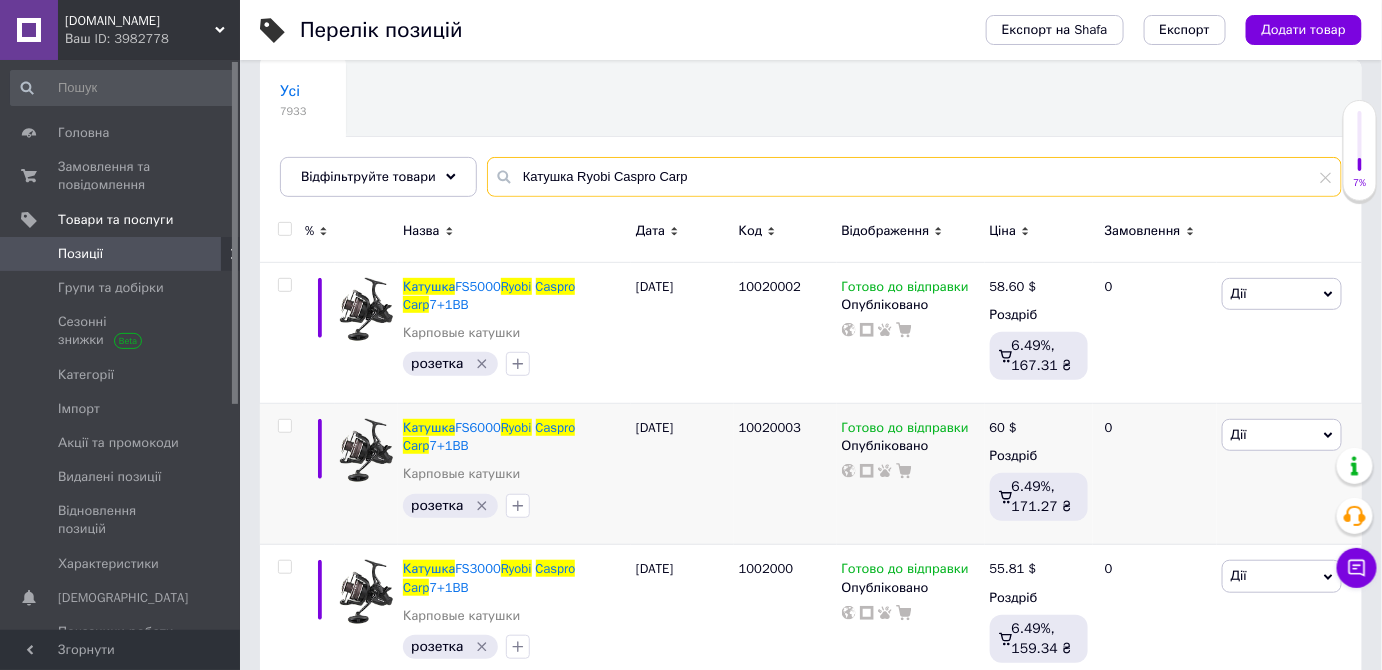 scroll, scrollTop: 181, scrollLeft: 0, axis: vertical 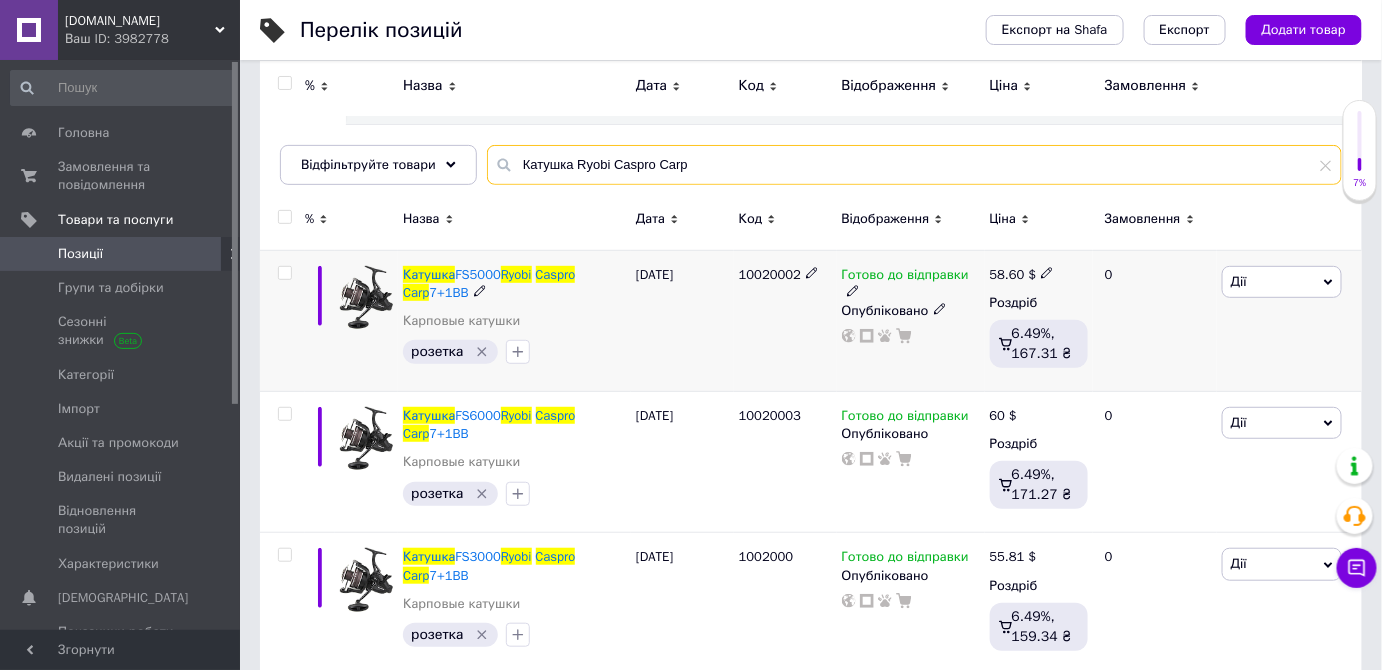 type on "Катушка Ryobi Caspro Carp" 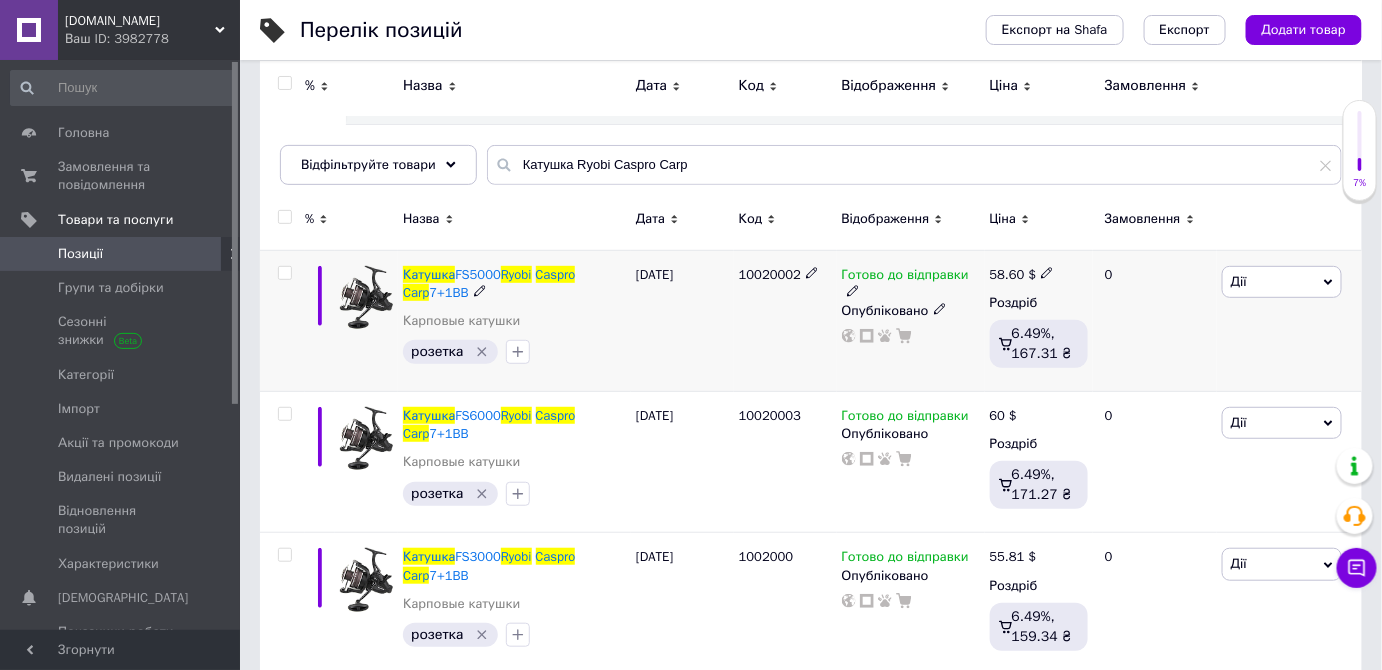 click 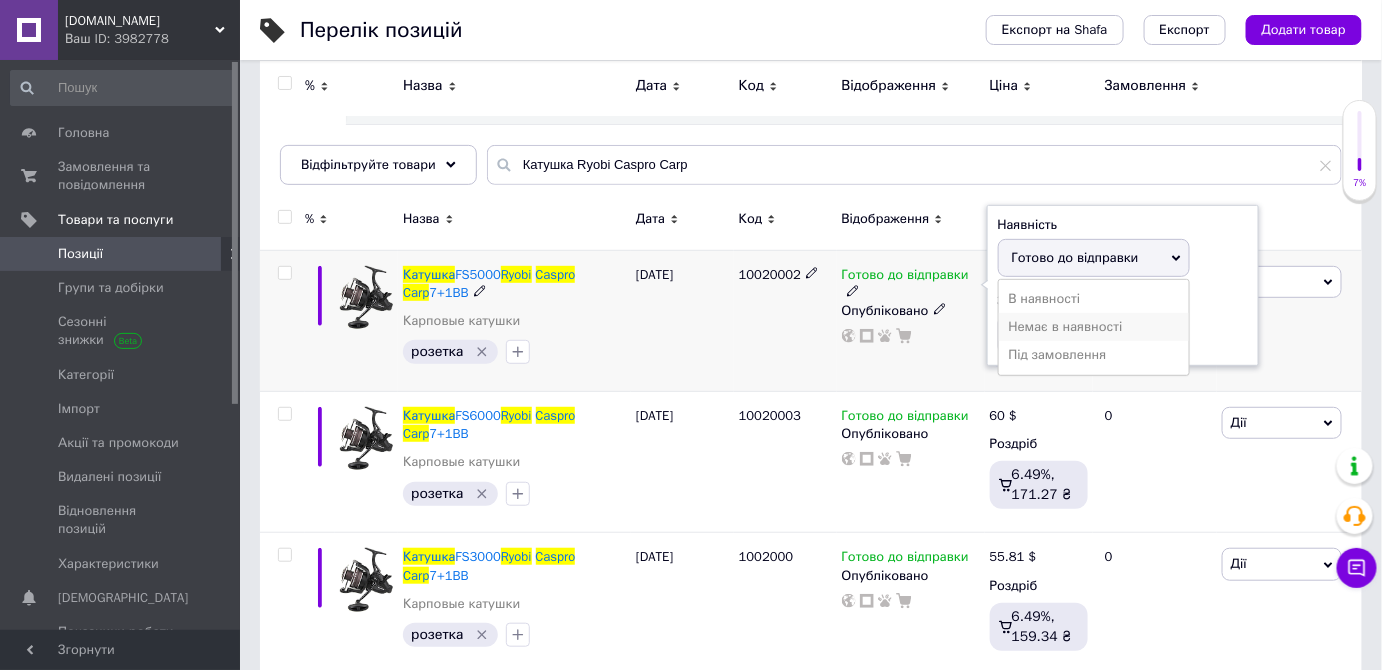 click on "Немає в наявності" at bounding box center [1094, 327] 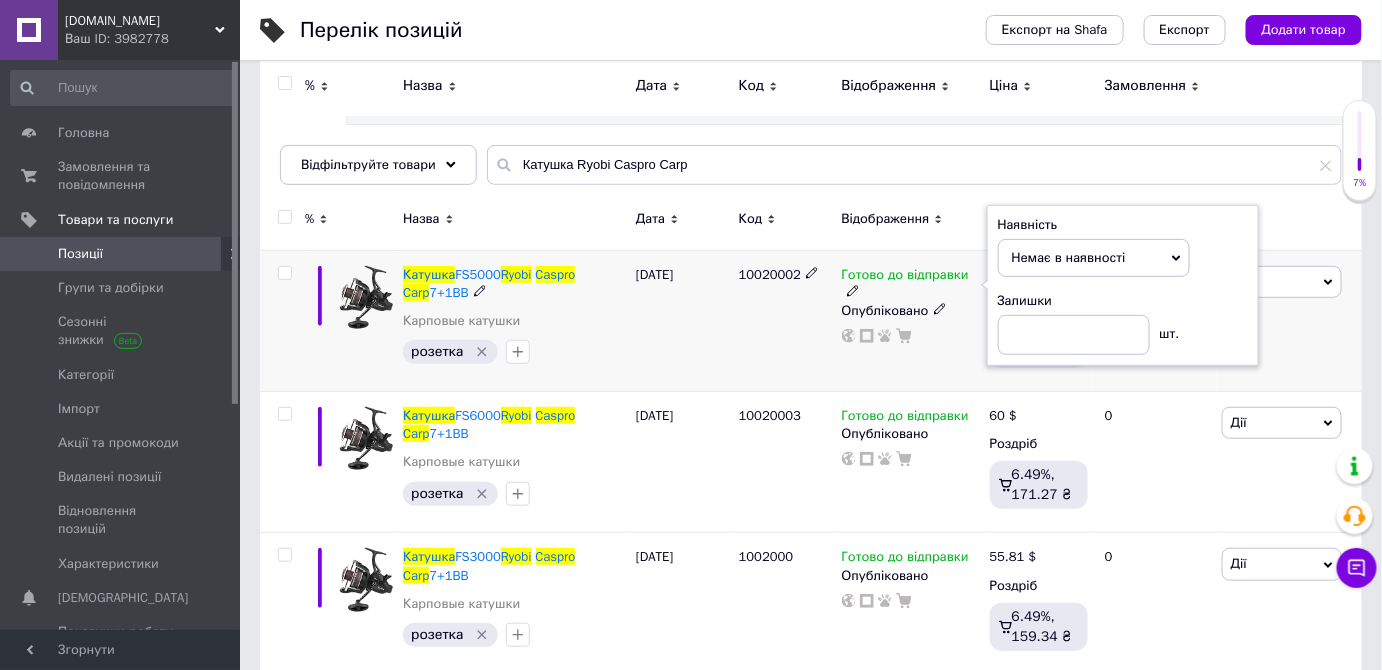 click on "[DATE]" at bounding box center (682, 320) 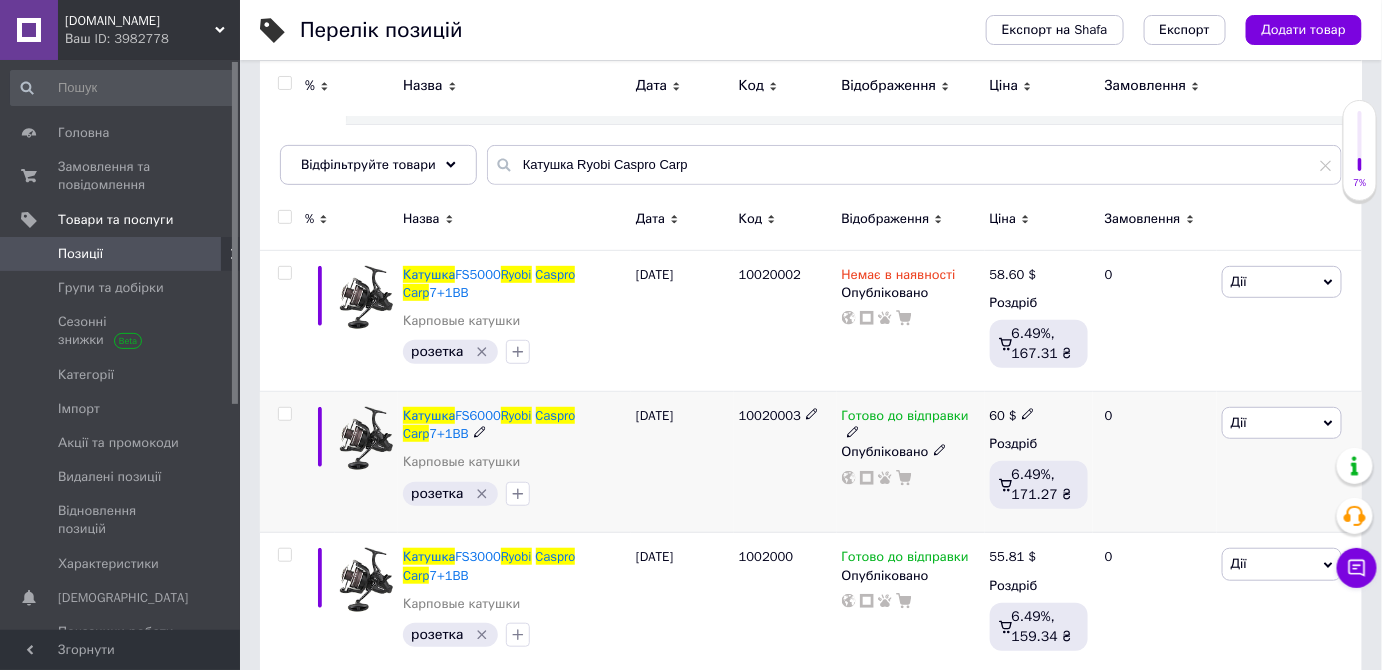 click 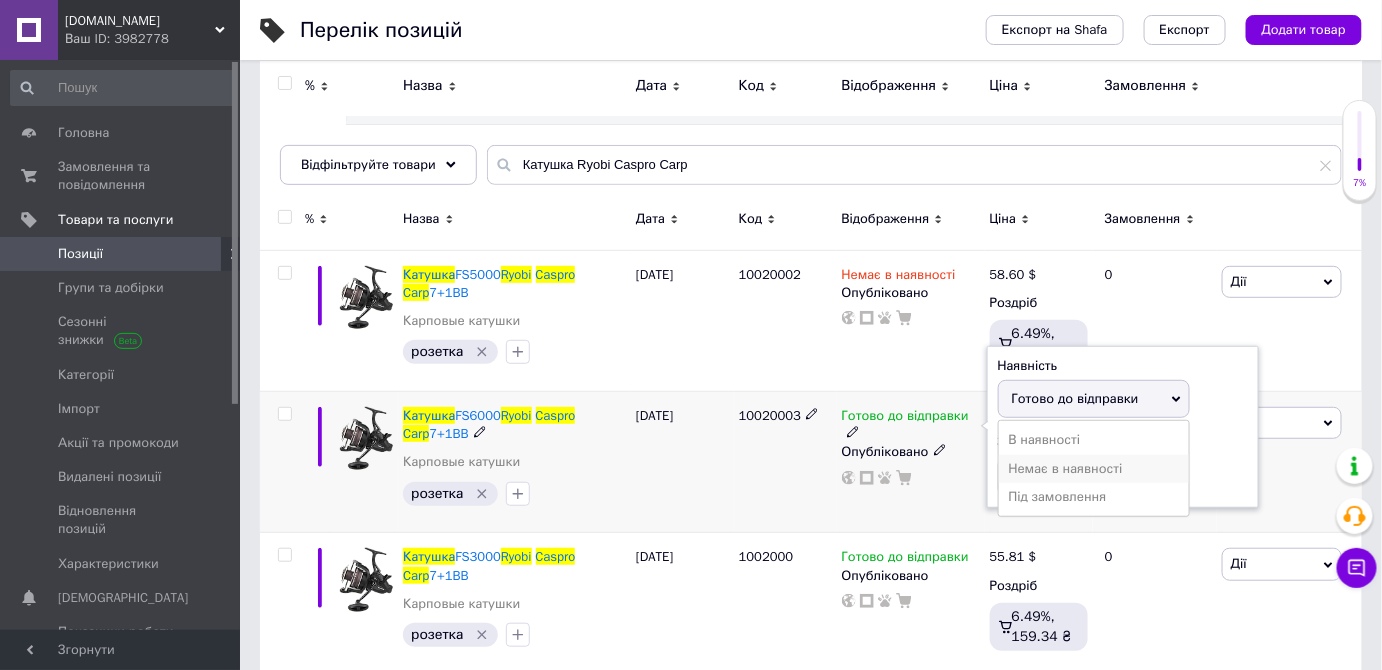click on "Немає в наявності" at bounding box center (1094, 469) 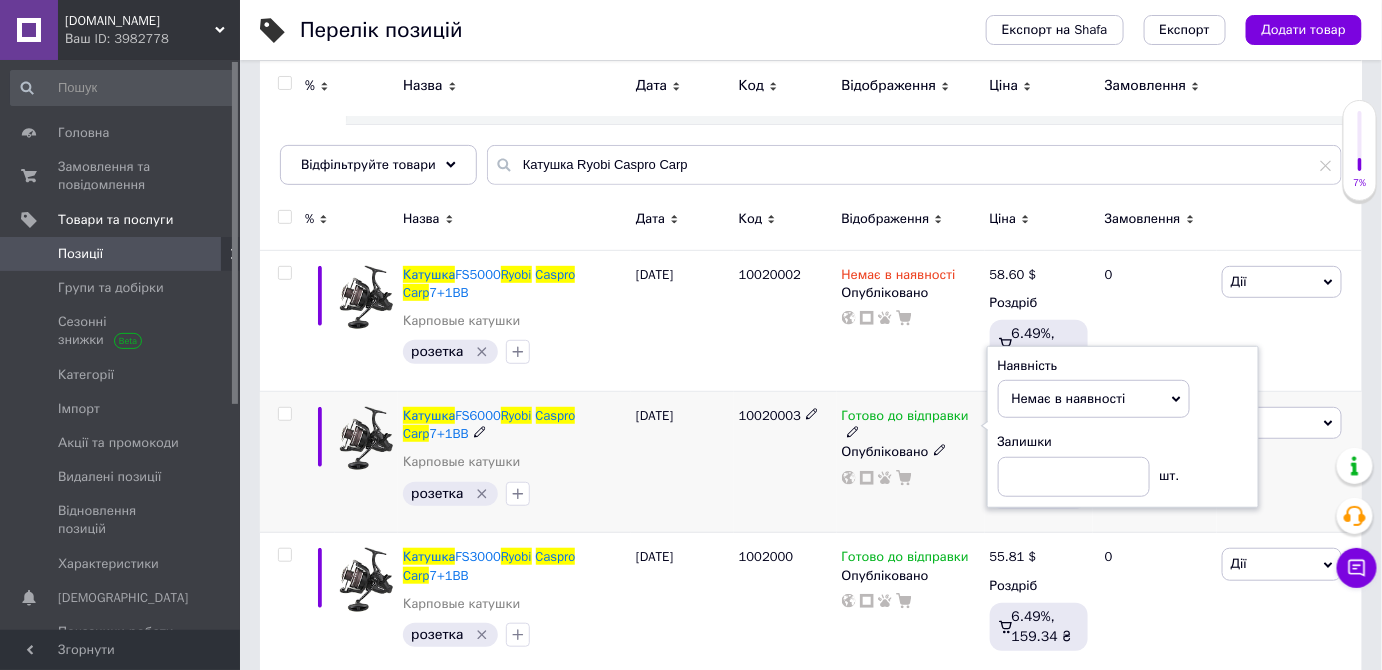click on "[DATE]" at bounding box center [682, 462] 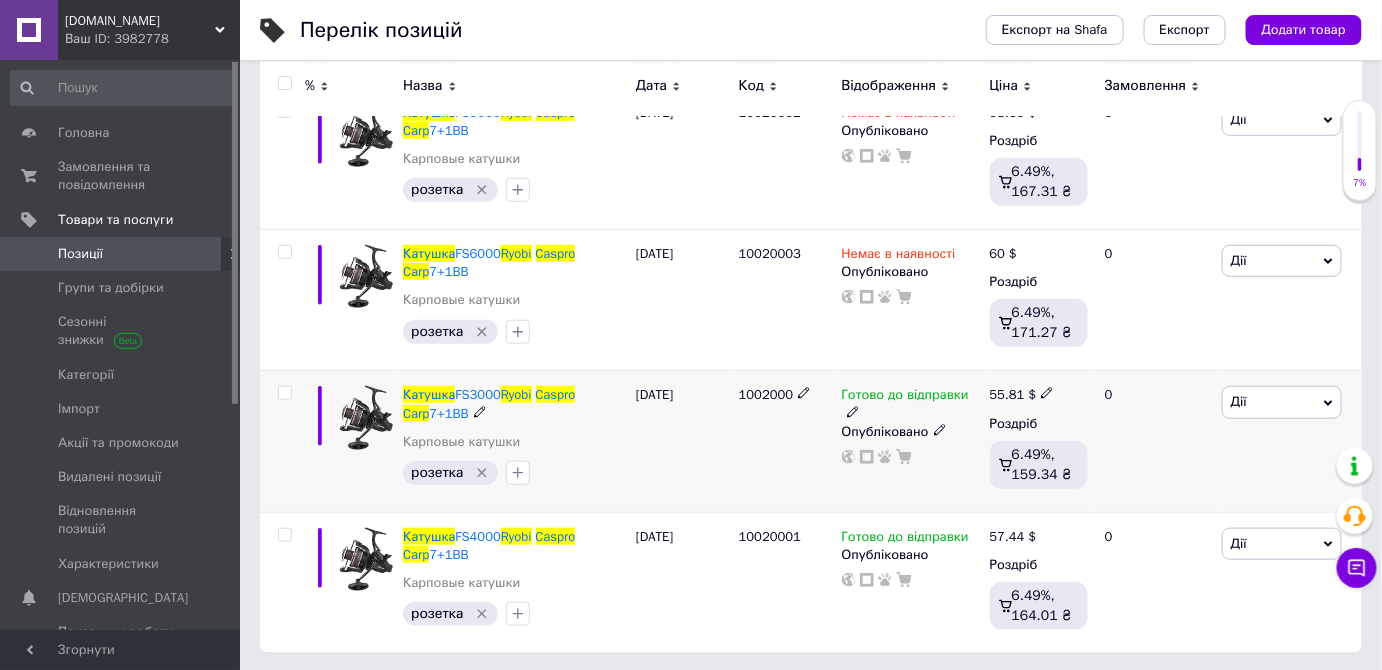 scroll, scrollTop: 344, scrollLeft: 0, axis: vertical 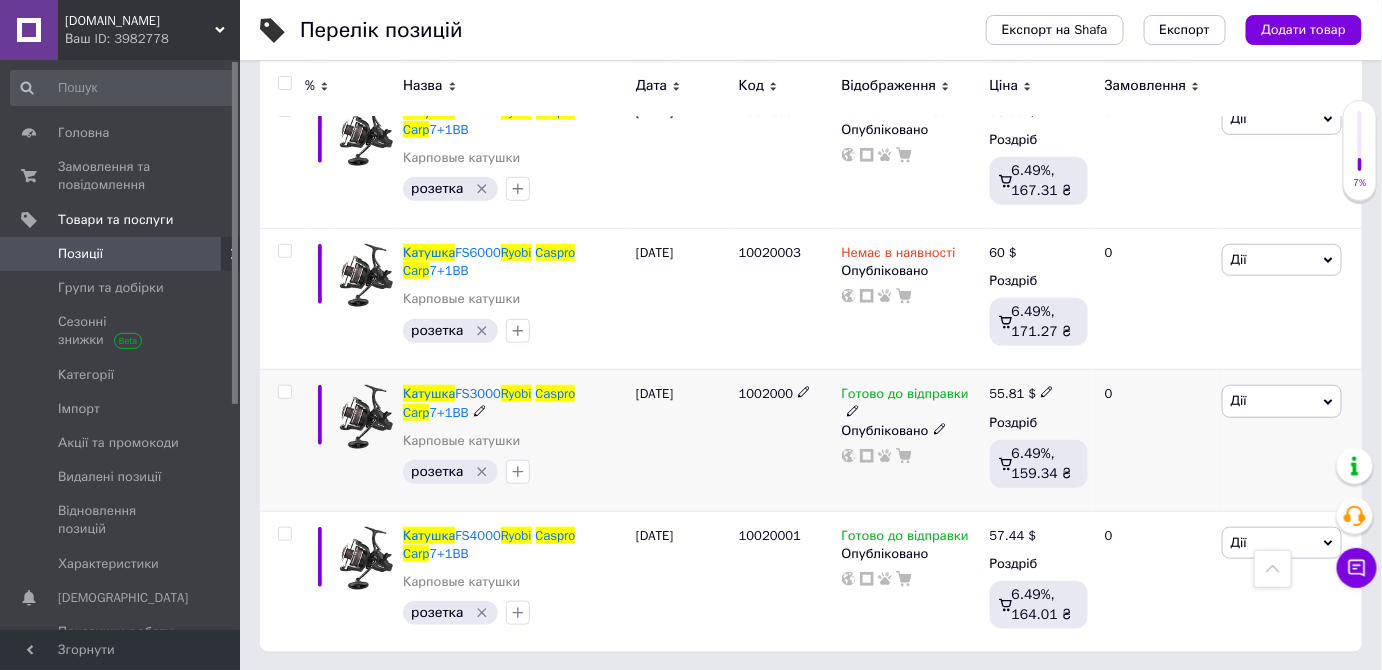 click 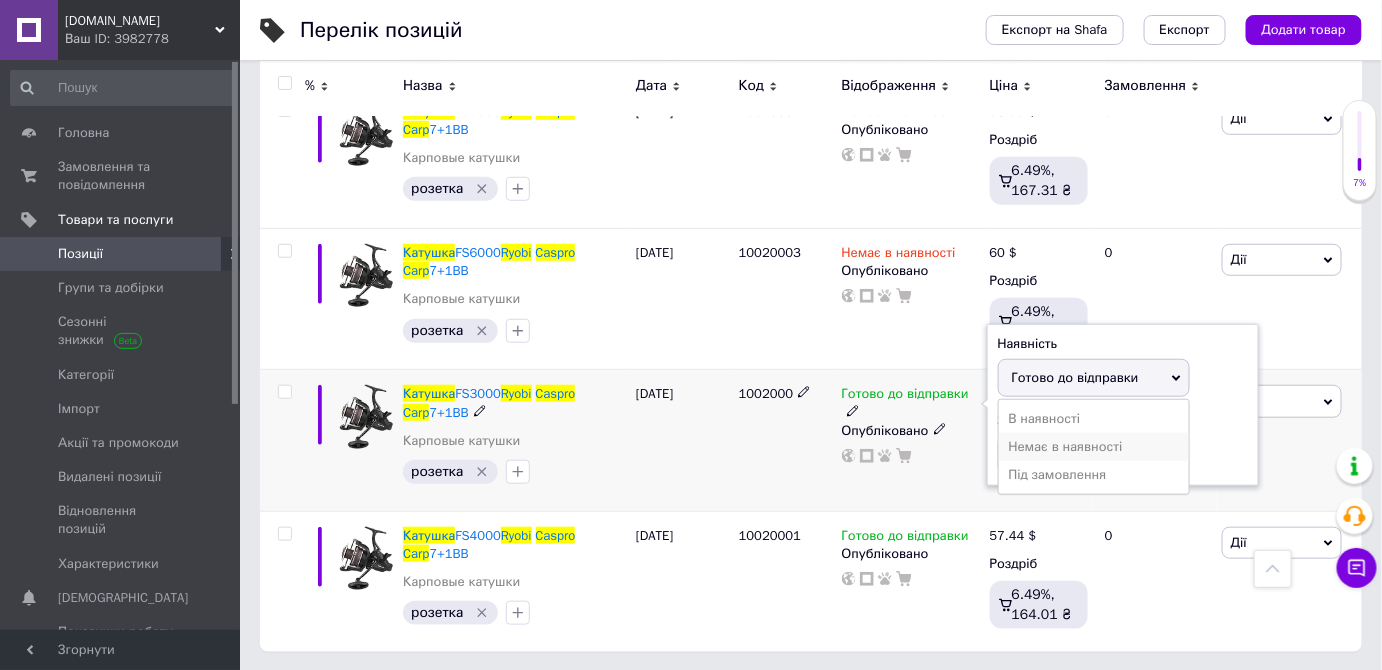click on "Немає в наявності" at bounding box center (1094, 447) 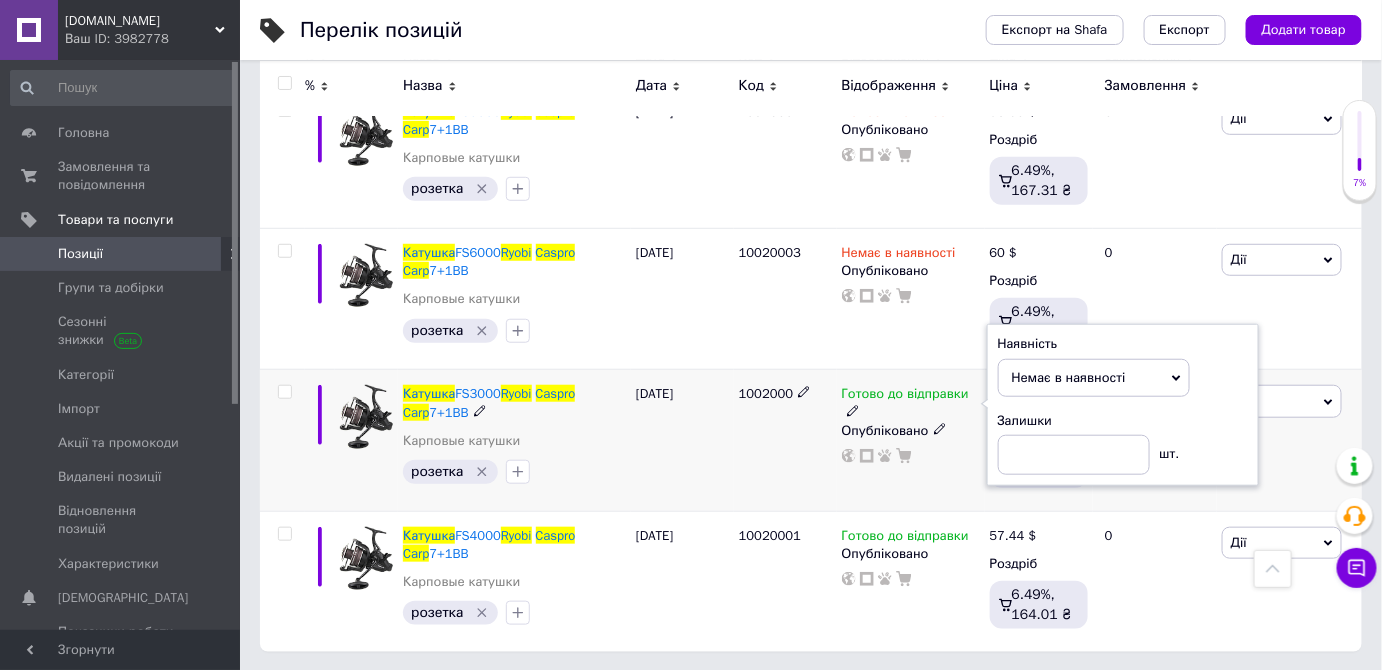 click on "1002000" at bounding box center [785, 440] 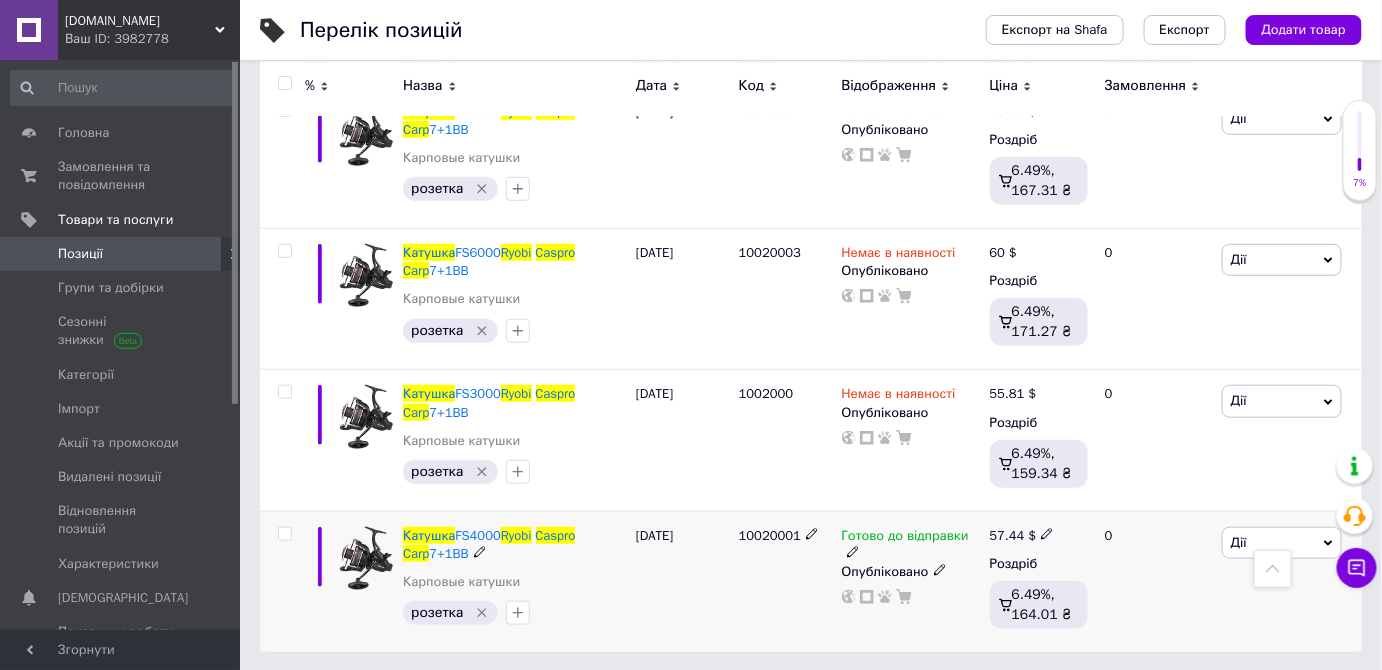 click 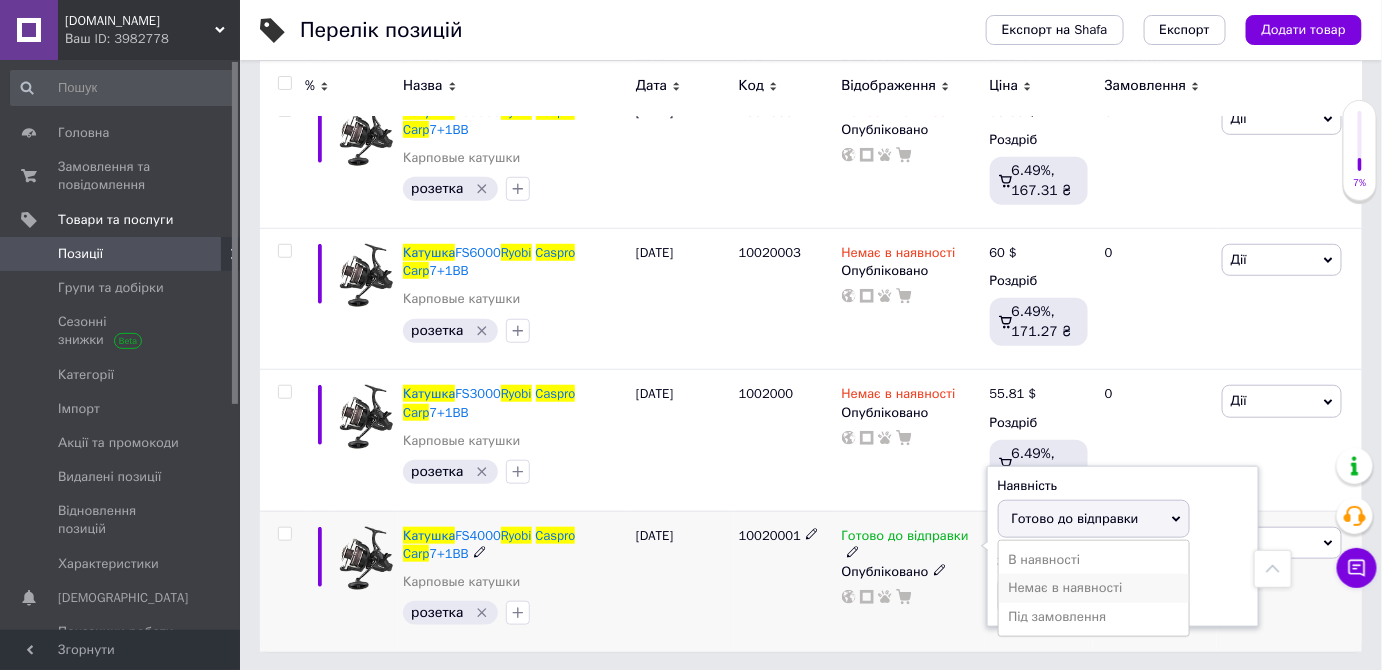 click on "Немає в наявності" at bounding box center (1094, 588) 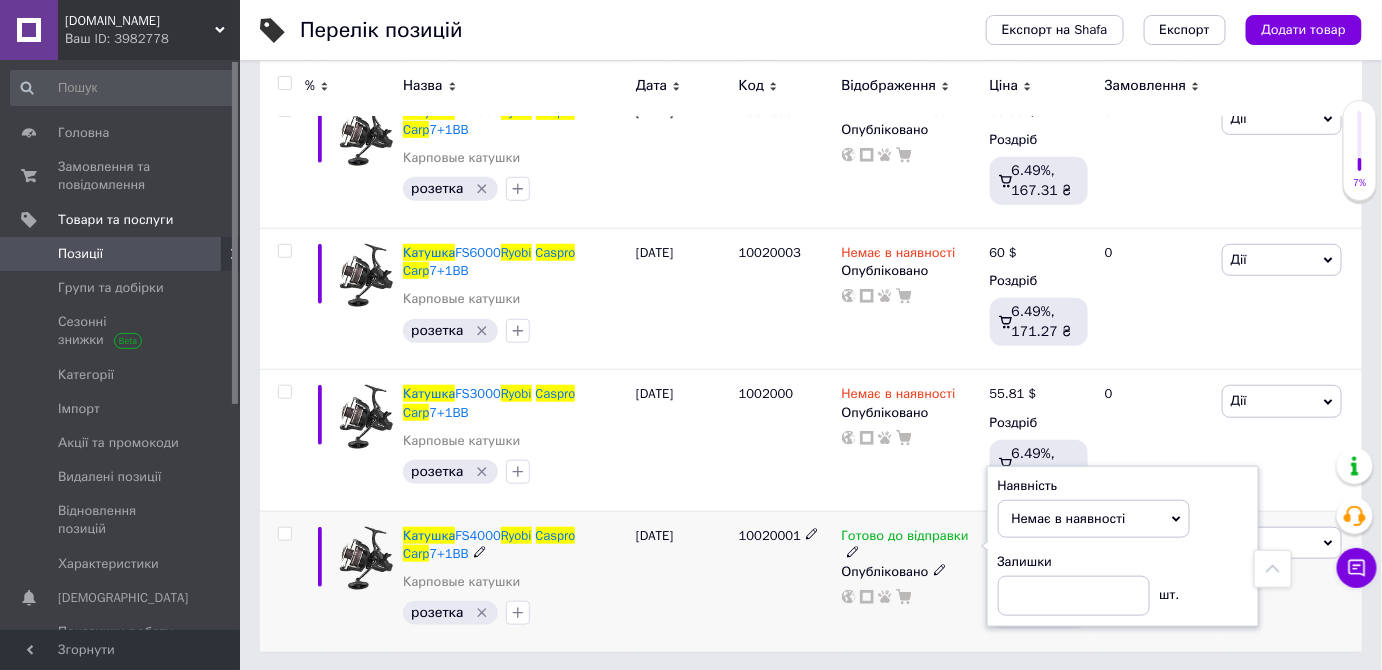 click on "[DATE]" at bounding box center [682, 581] 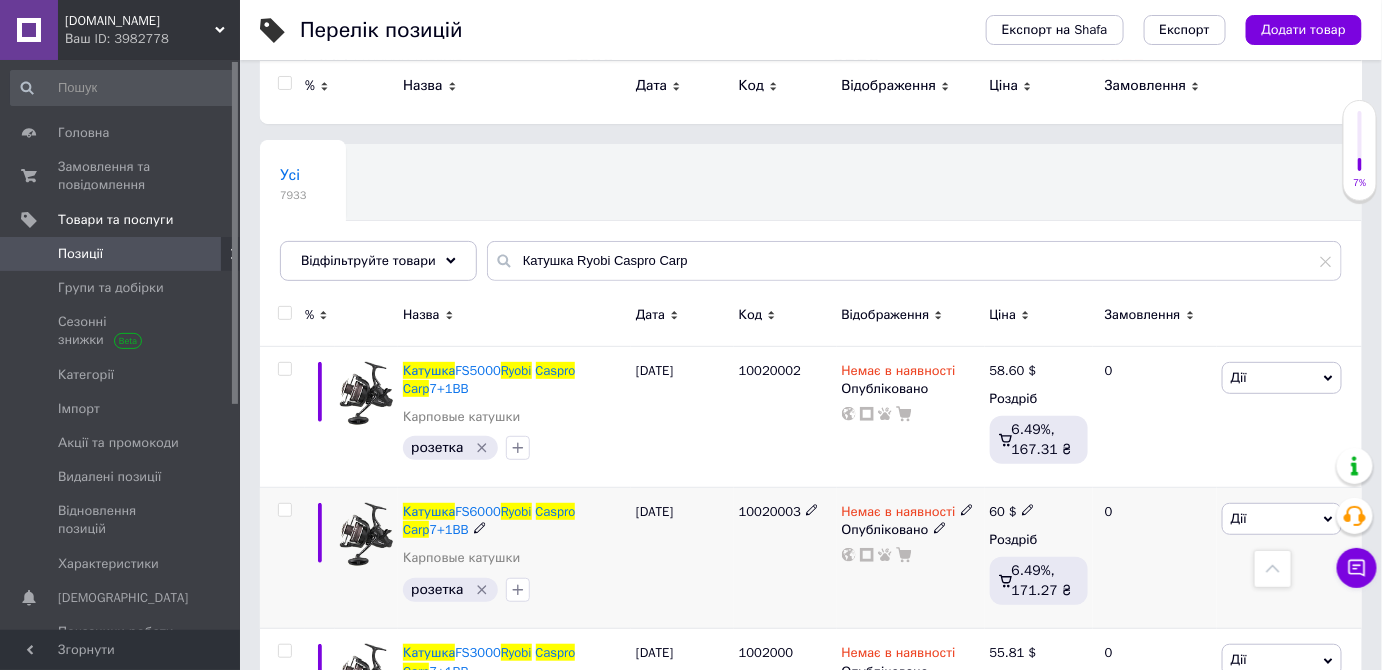 scroll, scrollTop: 0, scrollLeft: 0, axis: both 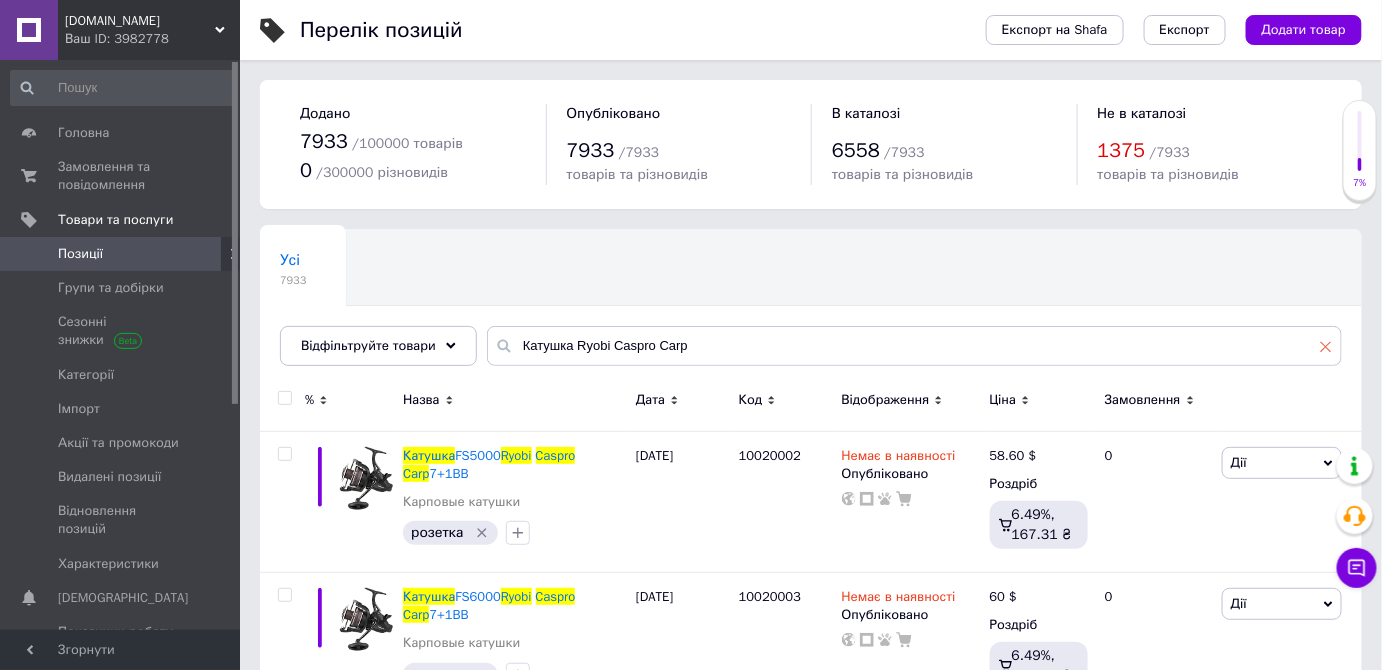 click 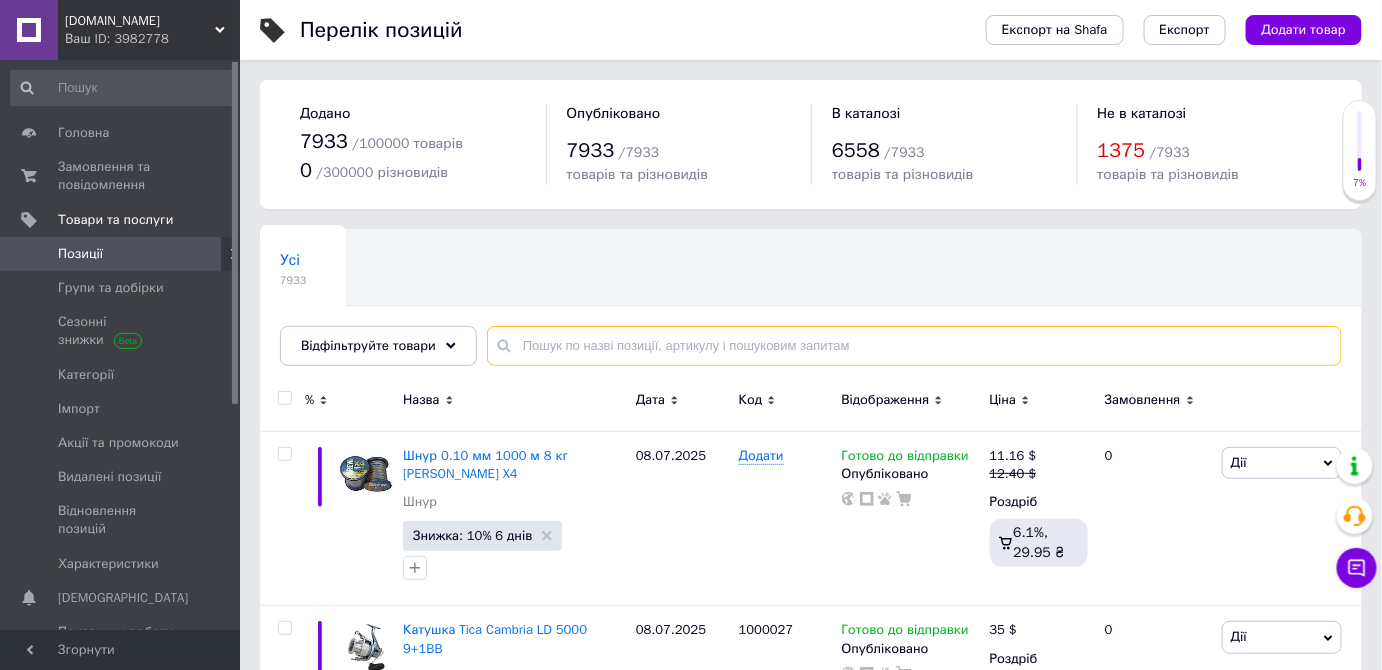 paste on "Катушка Teben" 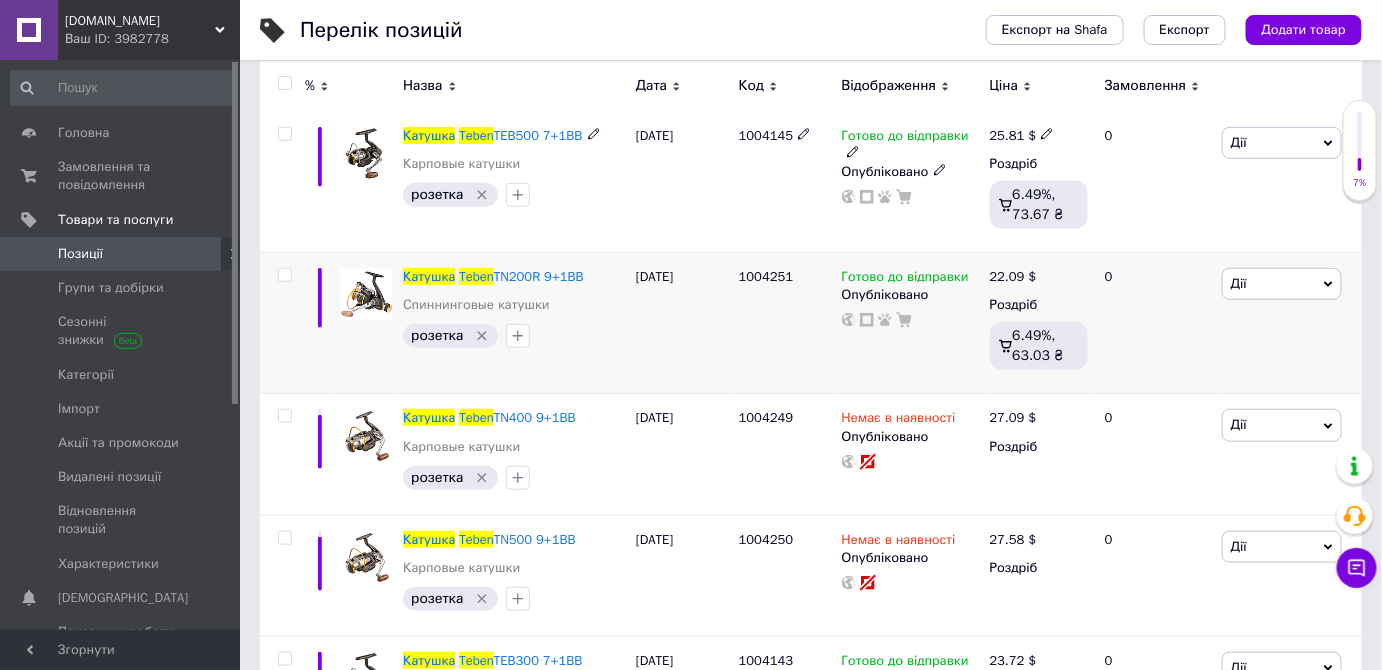 scroll, scrollTop: 363, scrollLeft: 0, axis: vertical 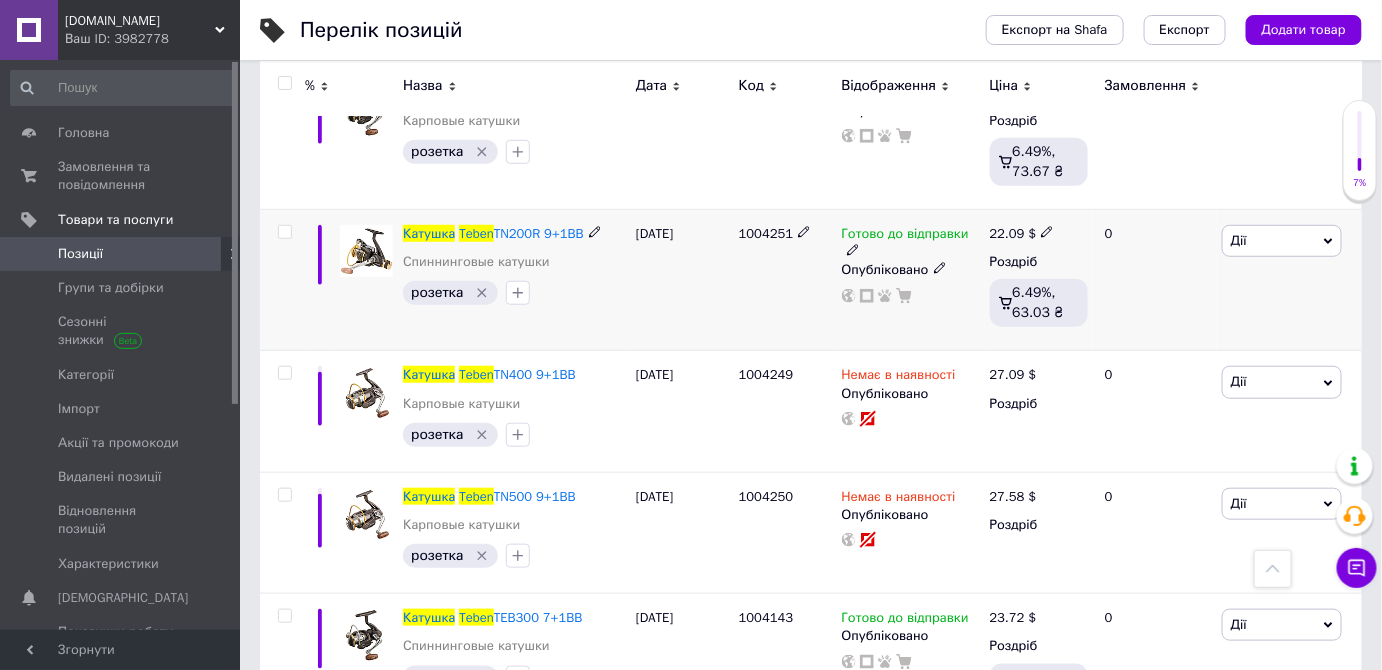 type on "Катушка Teben" 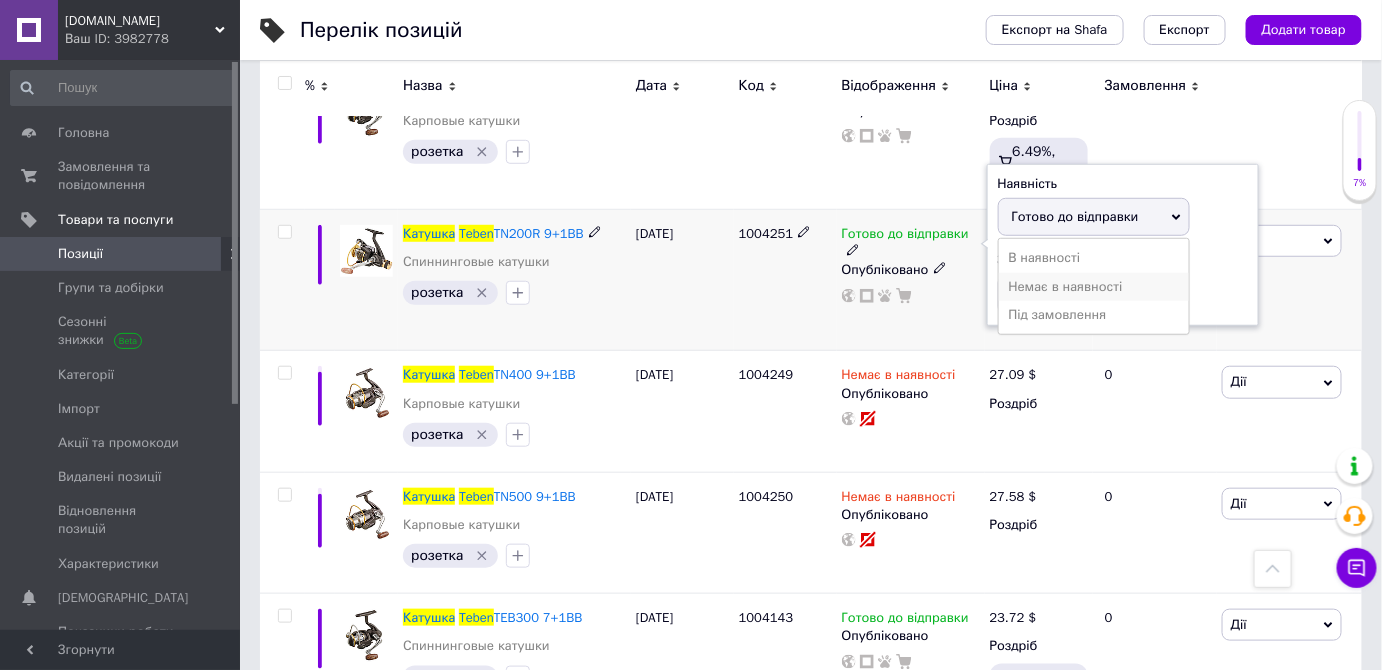 click on "Немає в наявності" at bounding box center [1094, 287] 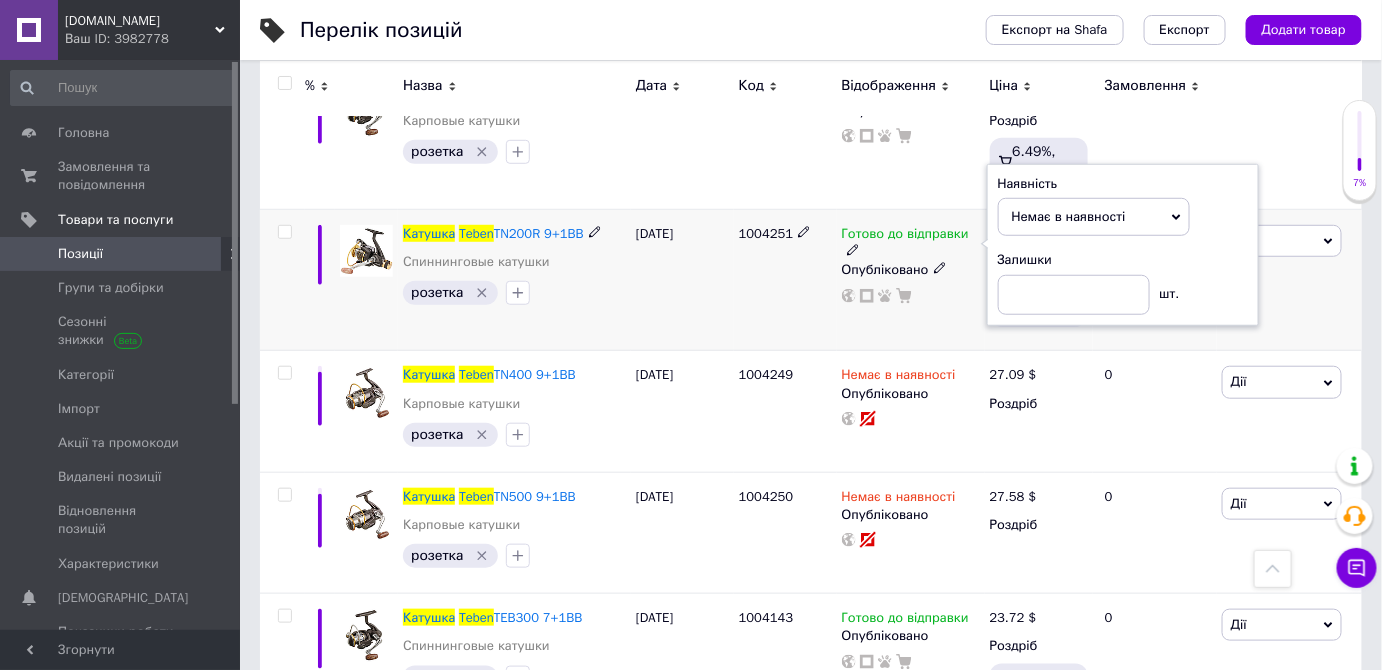 click on "1004251" at bounding box center [785, 280] 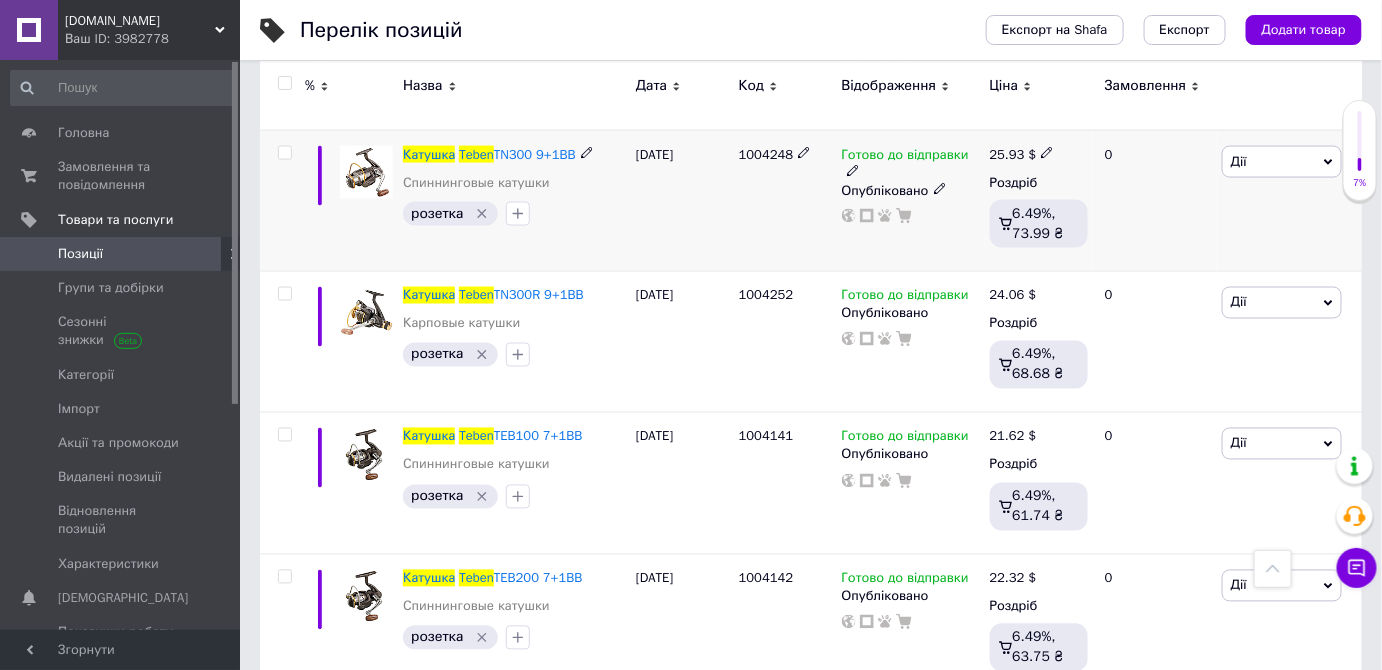scroll, scrollTop: 1000, scrollLeft: 0, axis: vertical 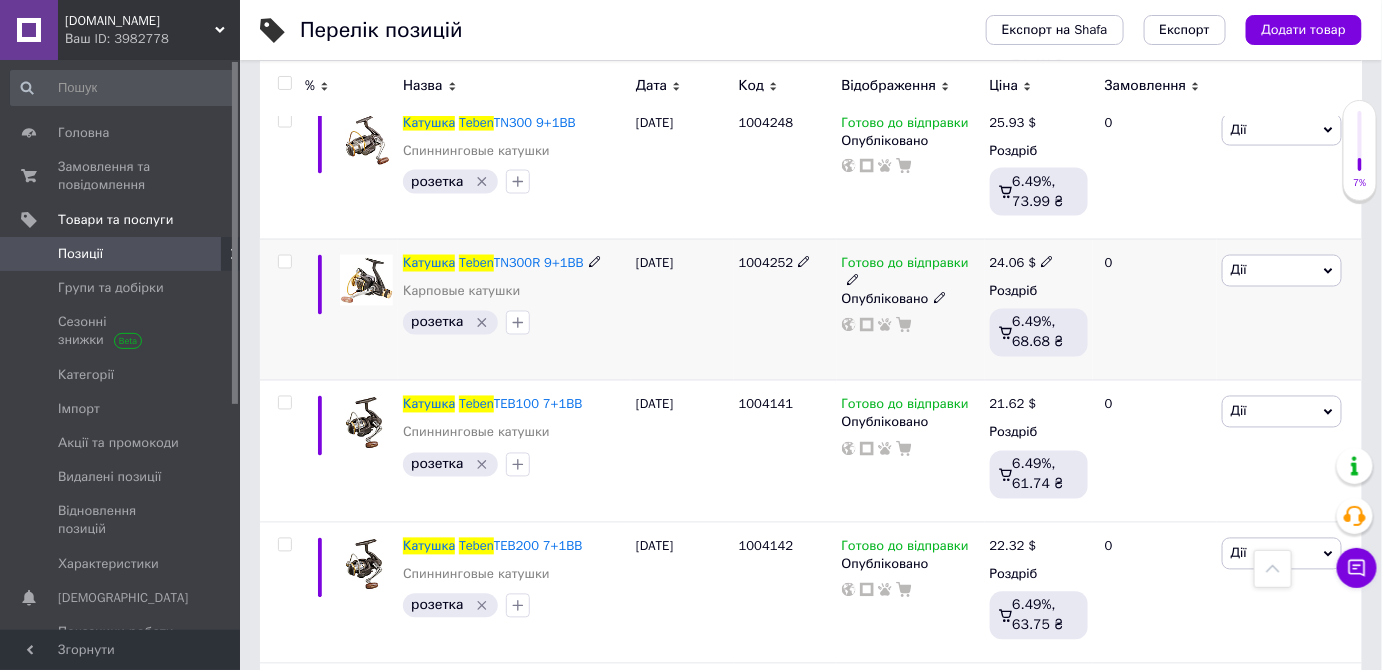 click 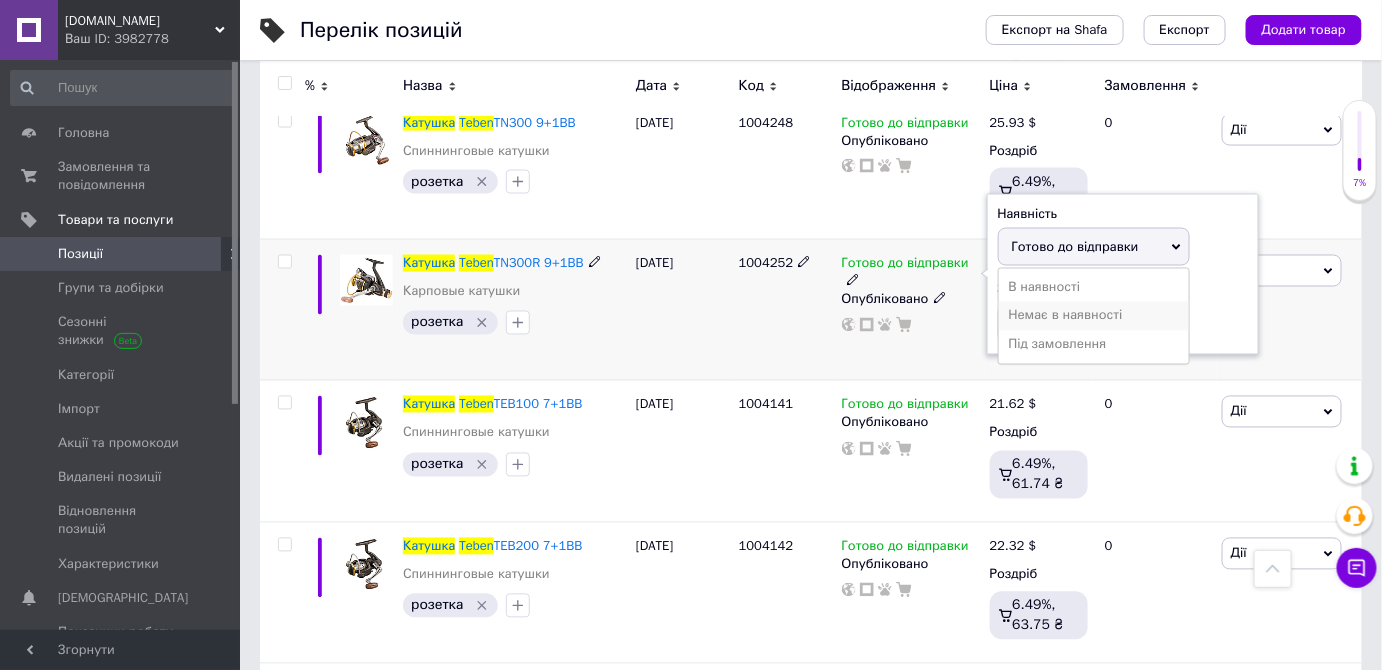 click on "Немає в наявності" at bounding box center [1094, 316] 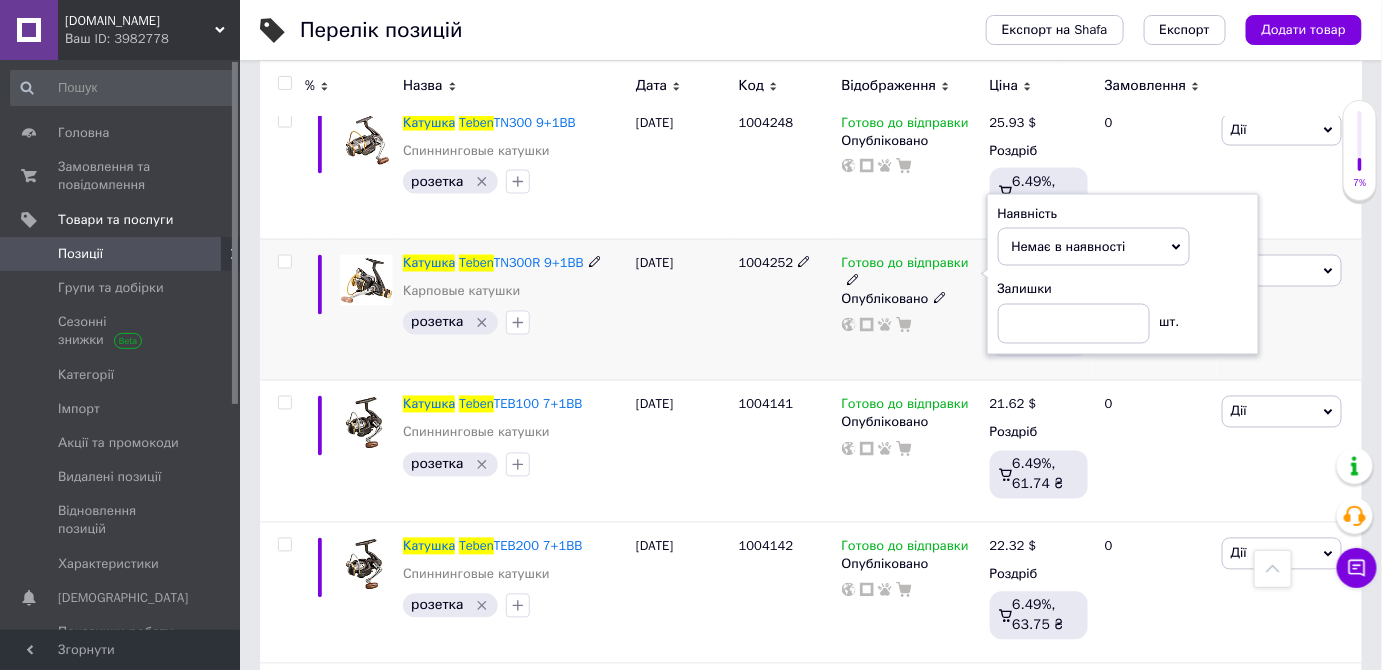 click on "[DATE]" at bounding box center [682, 309] 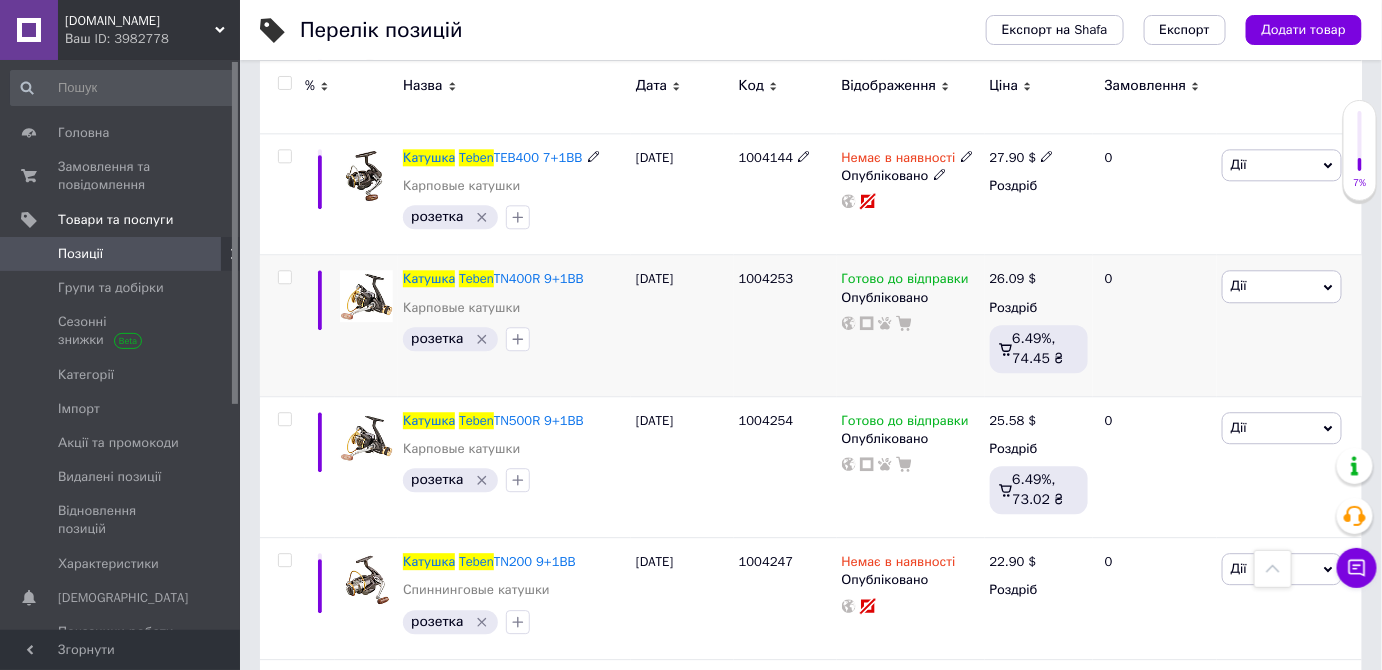 scroll, scrollTop: 1545, scrollLeft: 0, axis: vertical 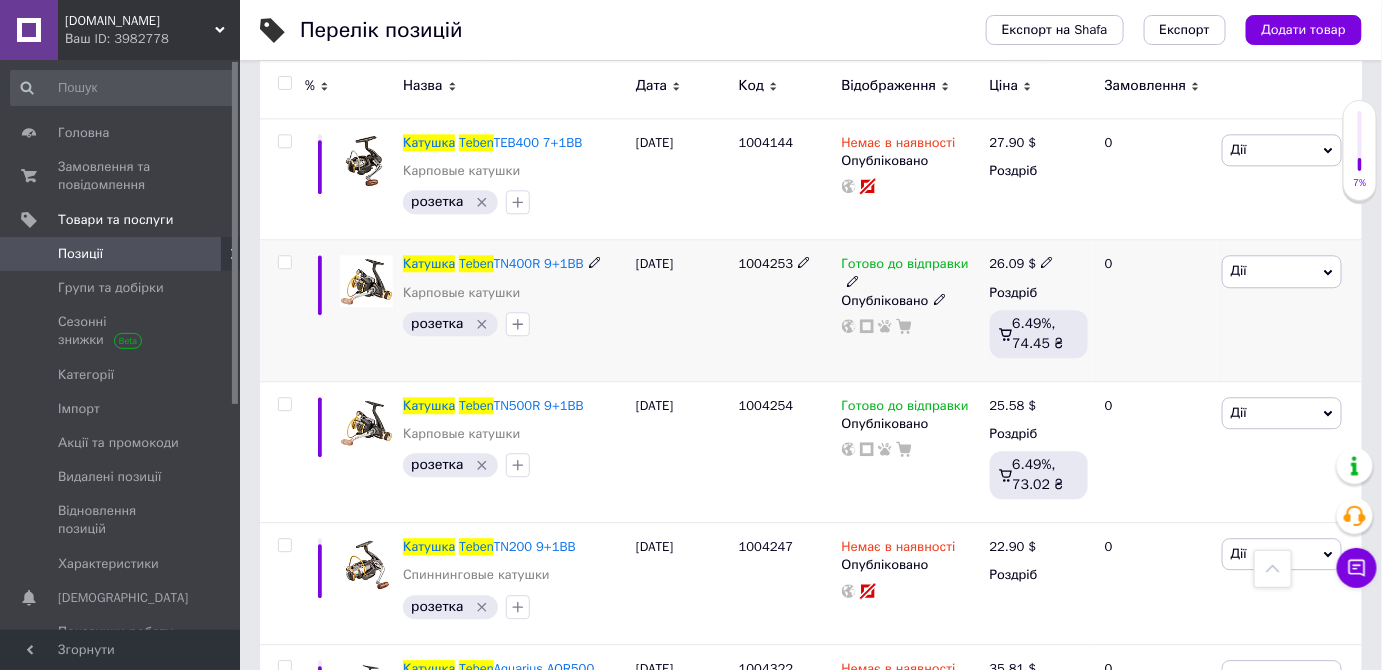 click 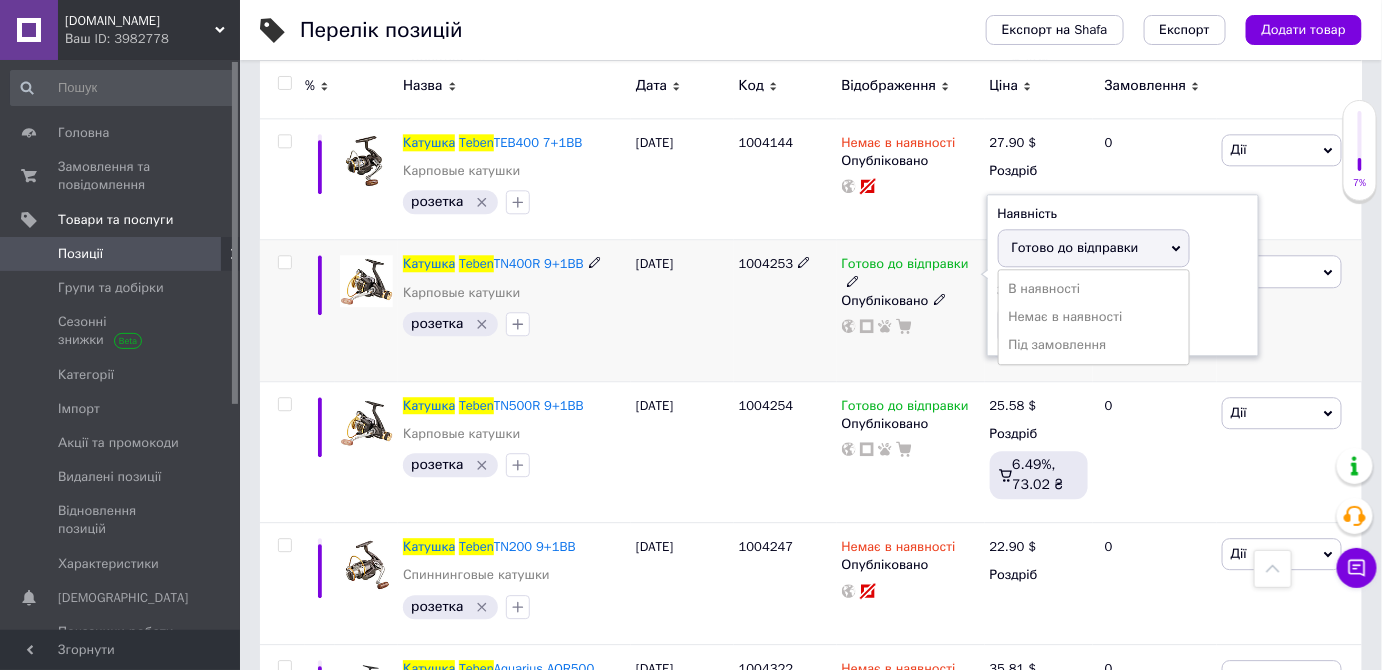 drag, startPoint x: 1023, startPoint y: 309, endPoint x: 1013, endPoint y: 315, distance: 11.661903 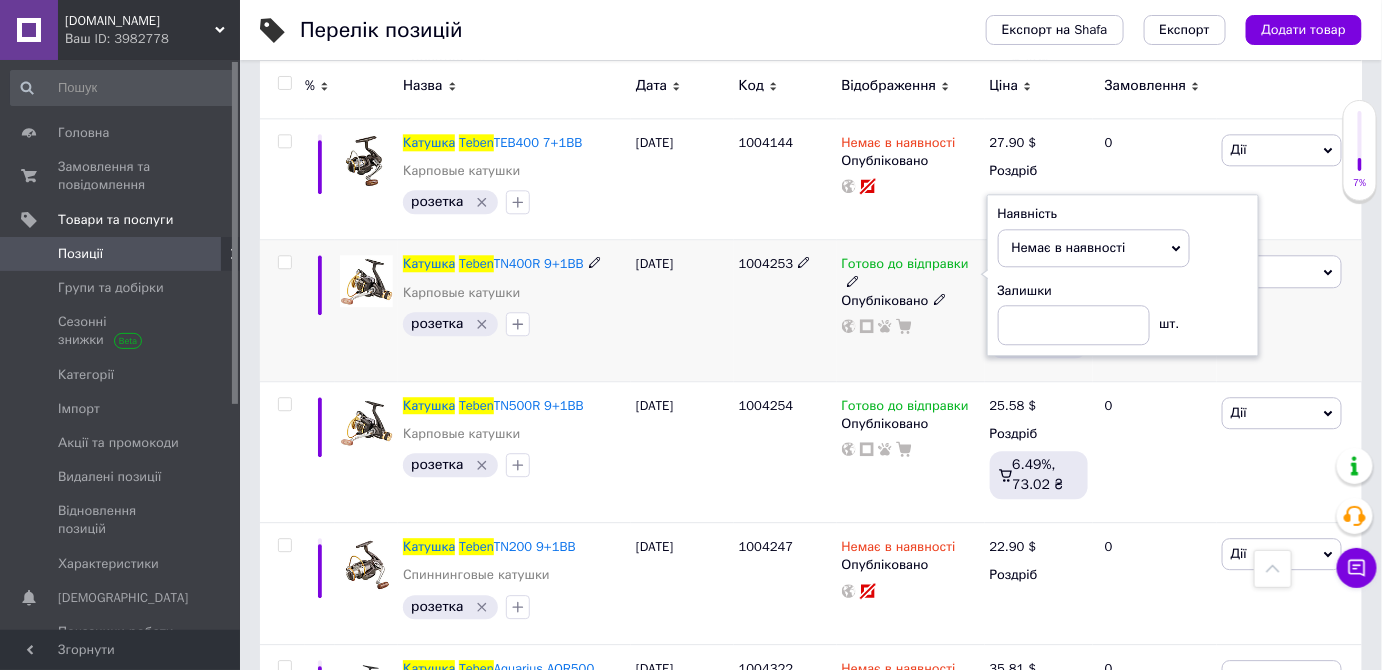 click on "1004253" at bounding box center [785, 310] 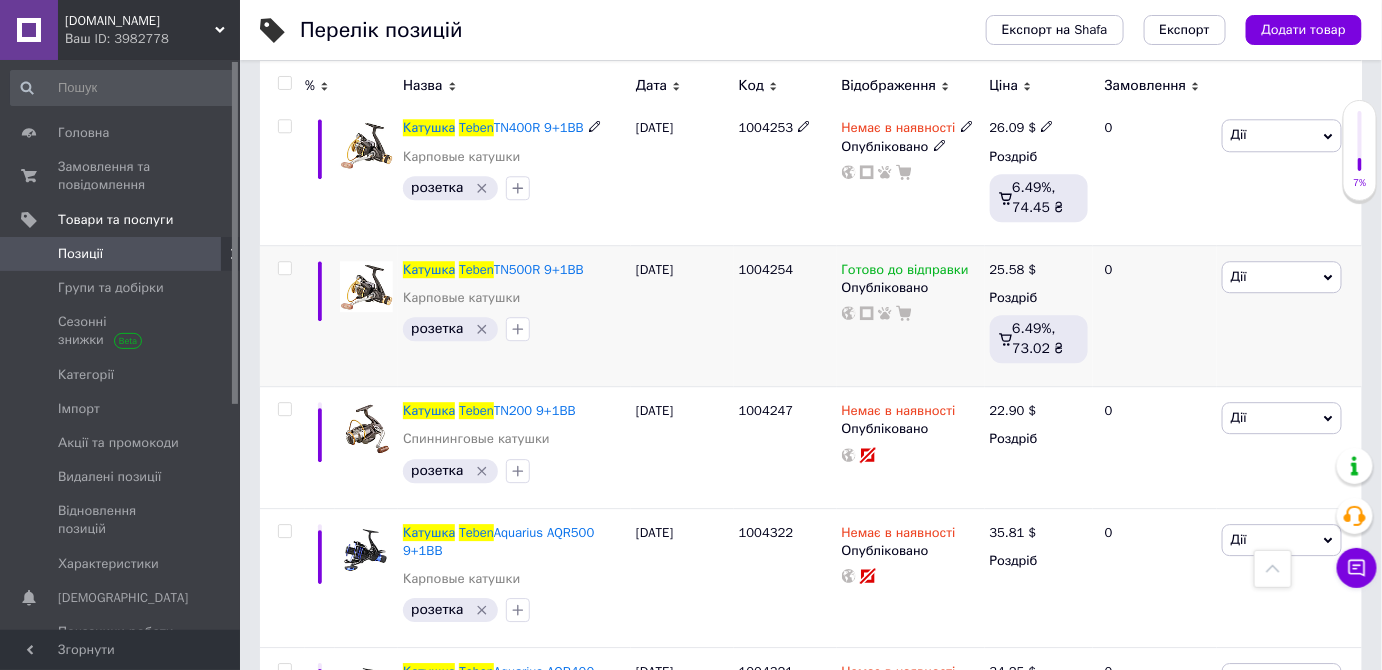 scroll, scrollTop: 1727, scrollLeft: 0, axis: vertical 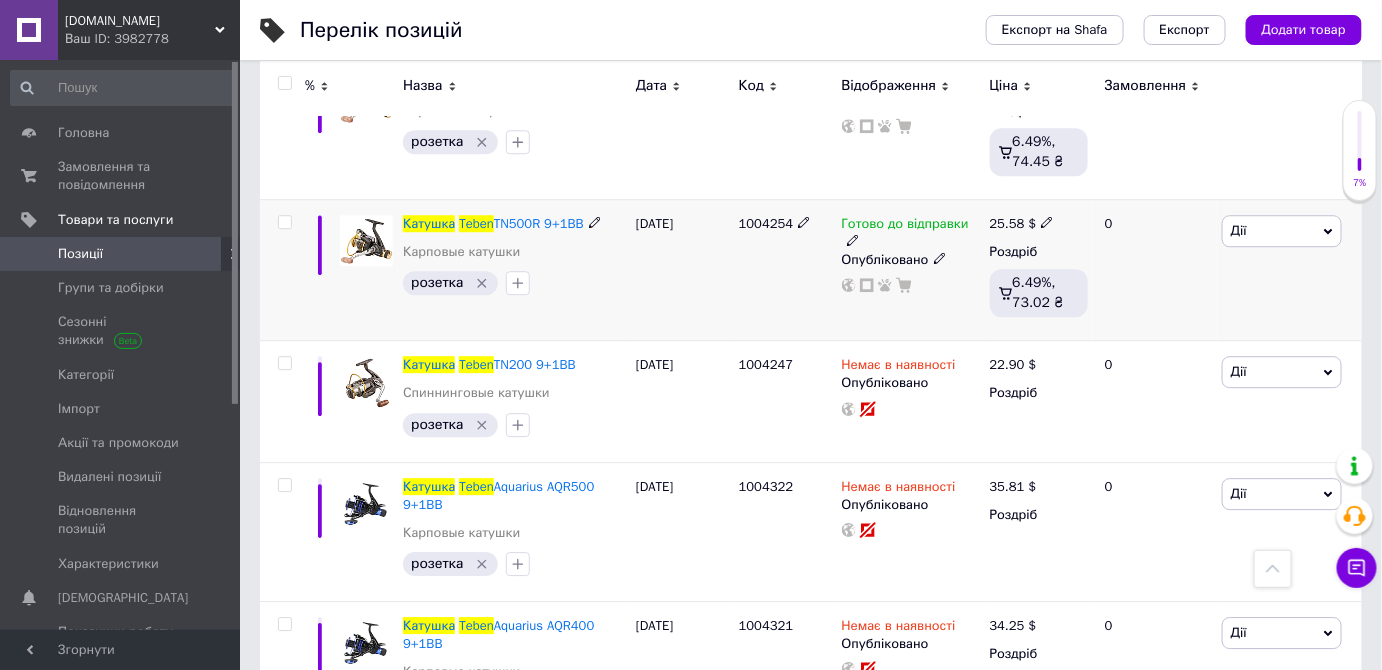 click 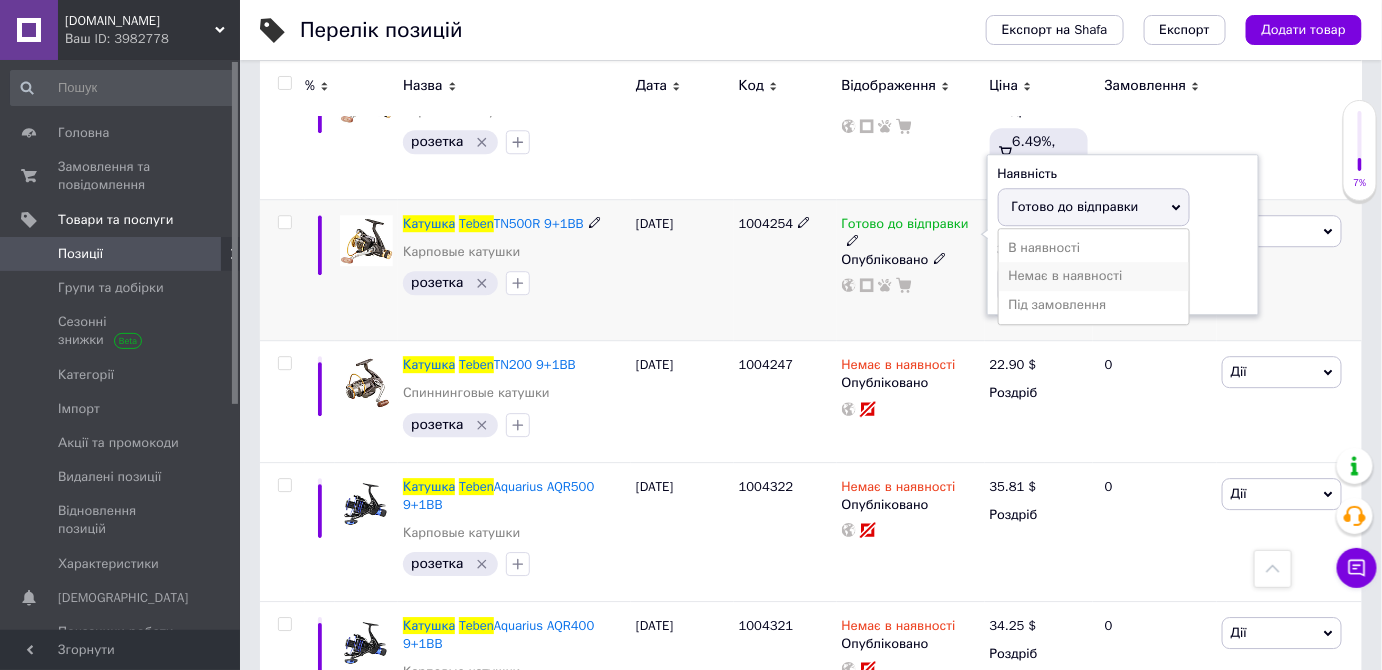 click on "Немає в наявності" at bounding box center (1094, 276) 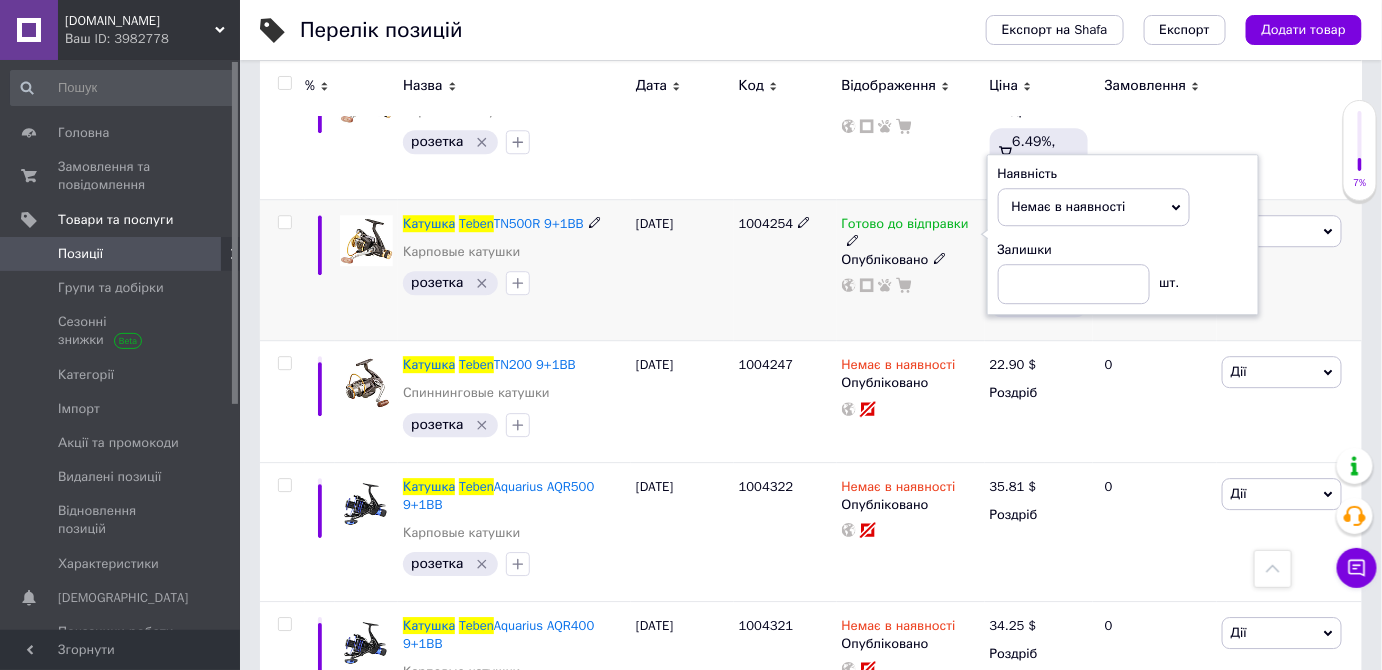 click on "1004254" at bounding box center (785, 269) 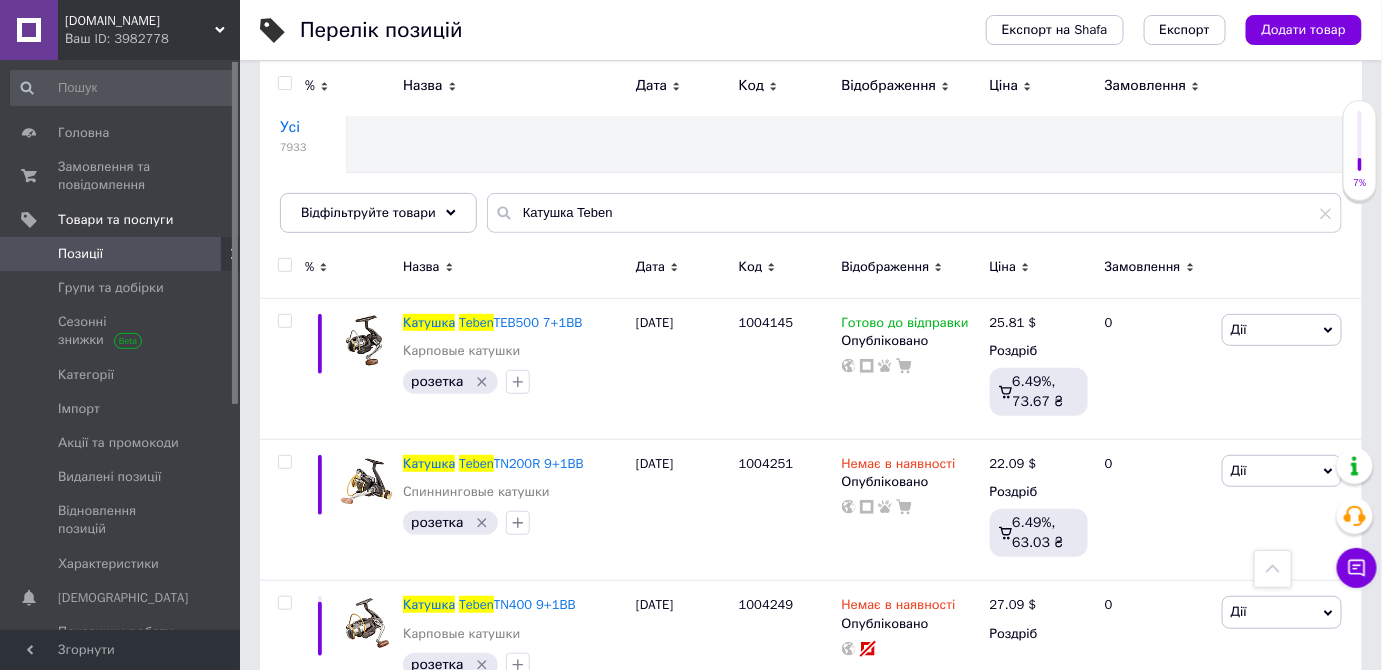 scroll, scrollTop: 0, scrollLeft: 0, axis: both 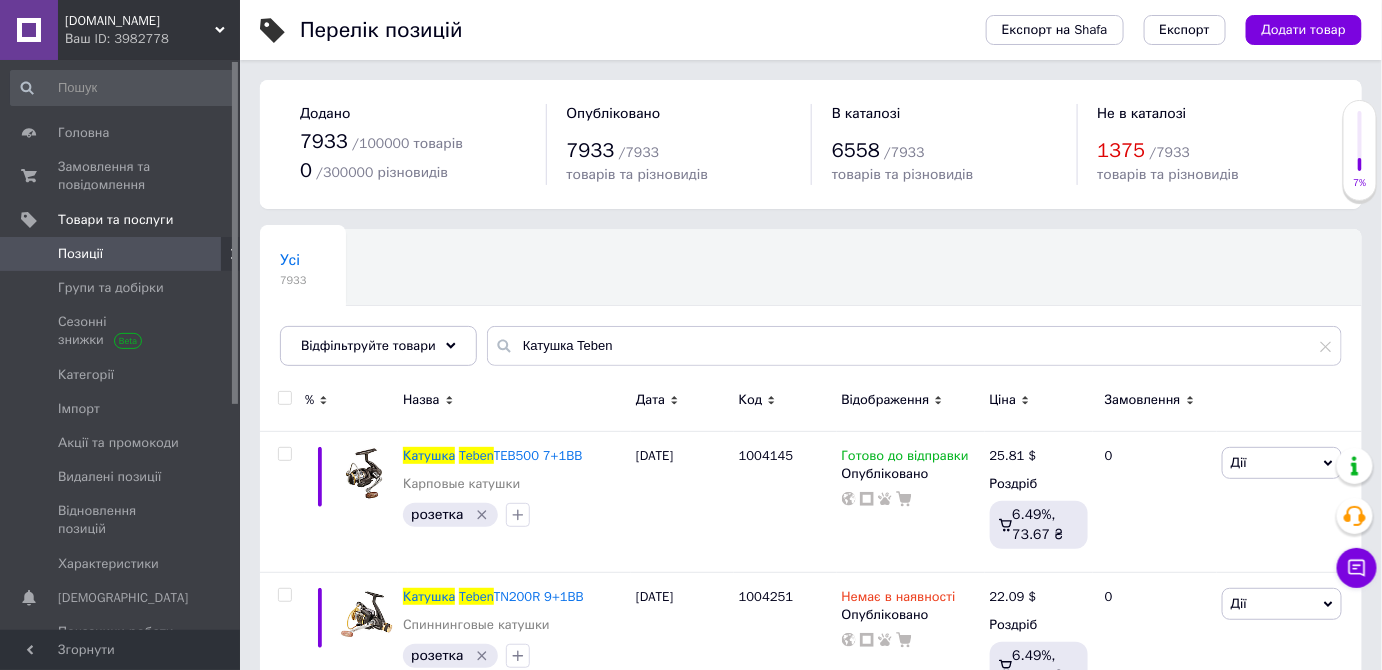 click 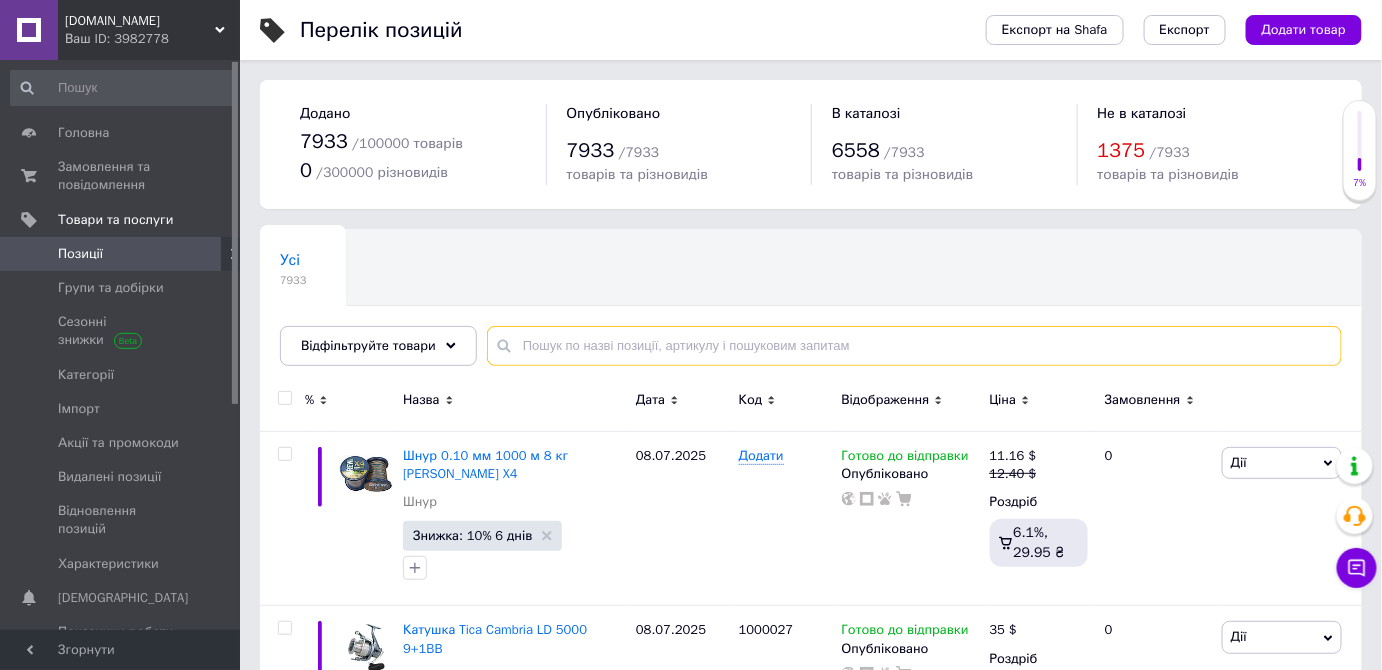 paste on "1039060" 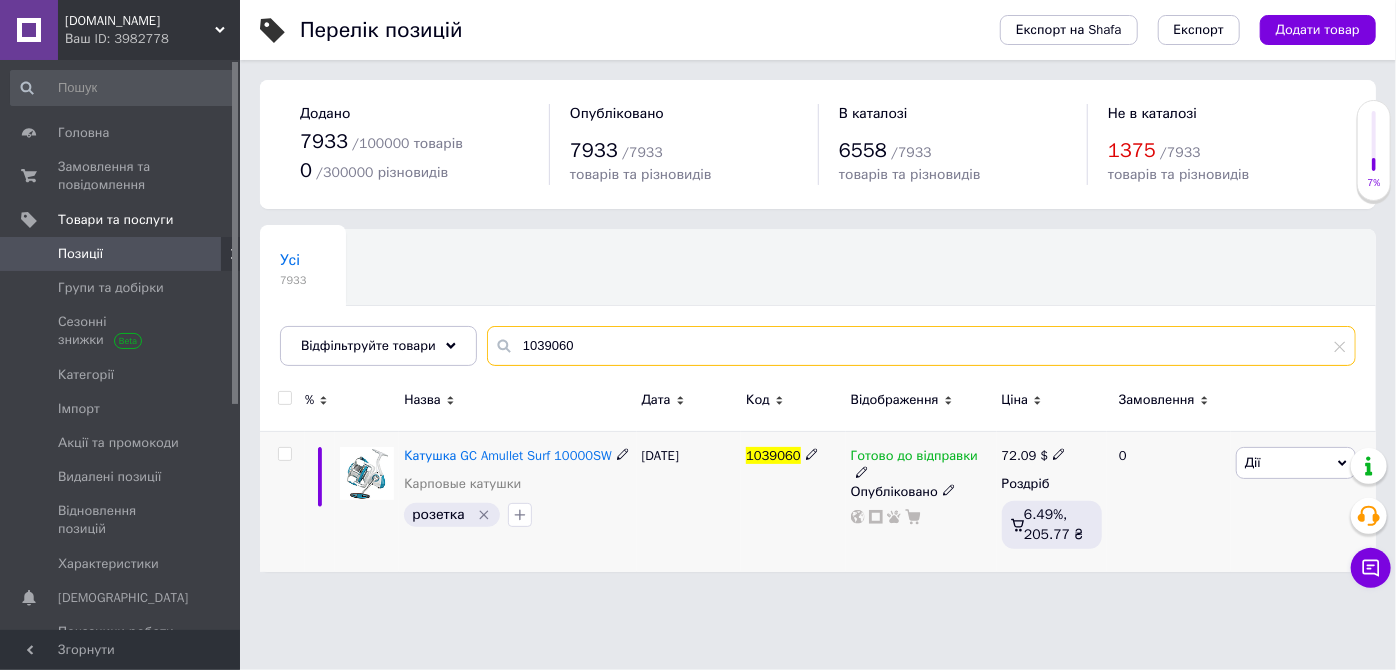 type on "1039060" 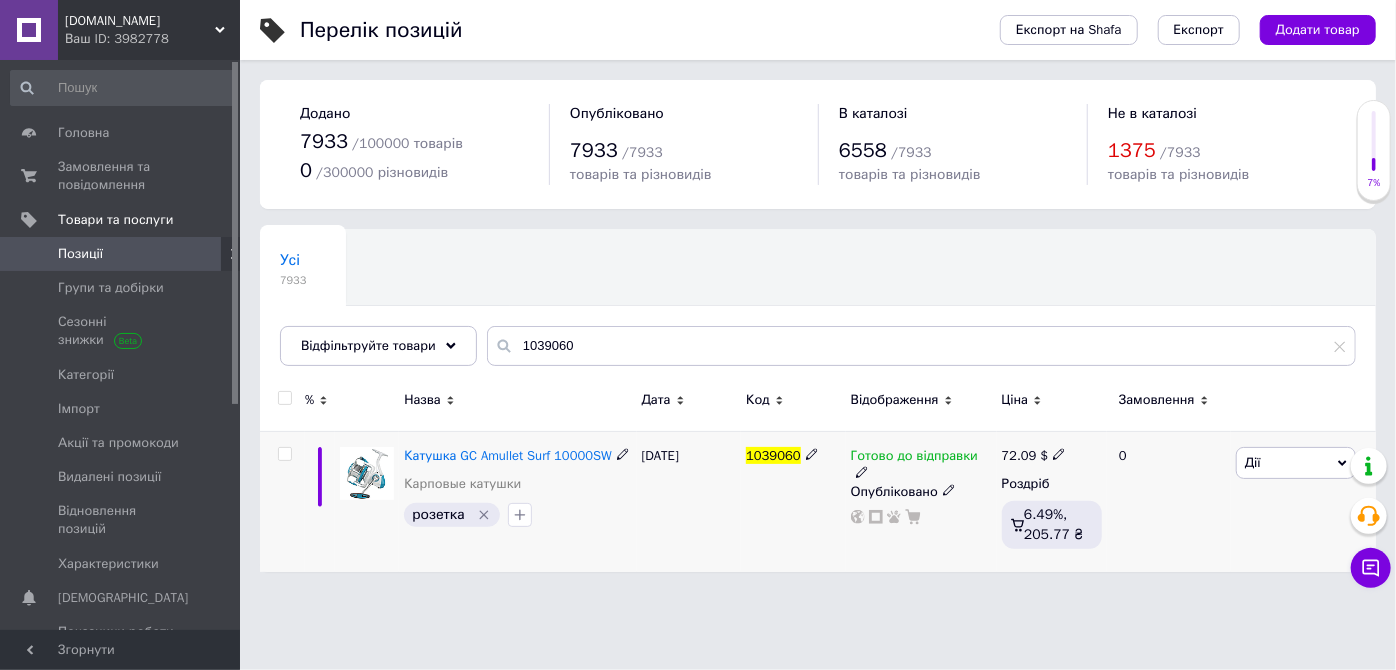click 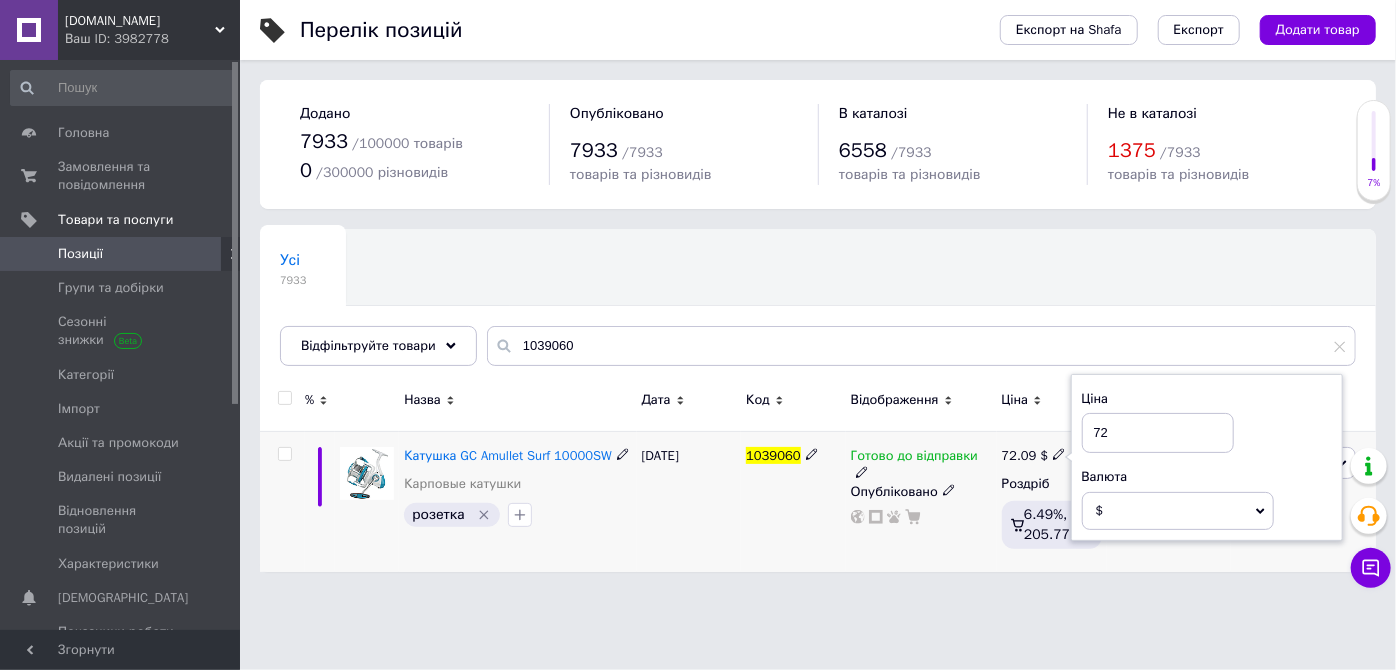 type on "7" 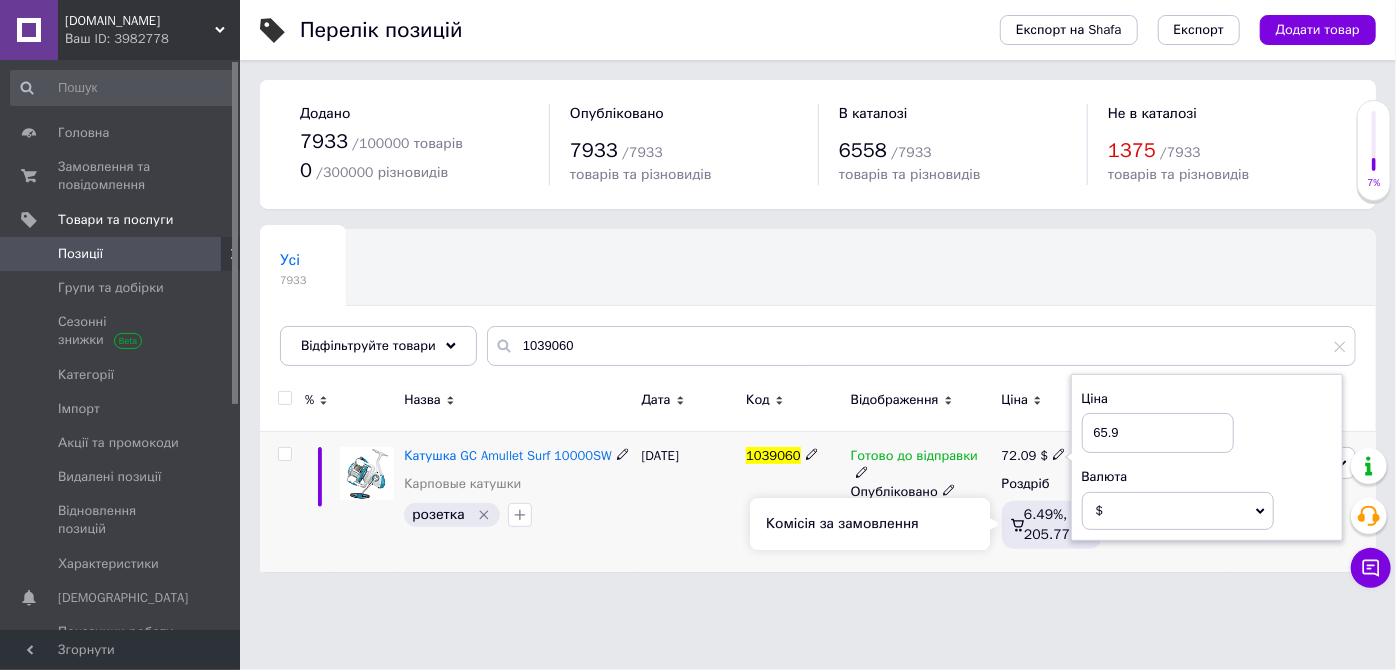 type on "65.9" 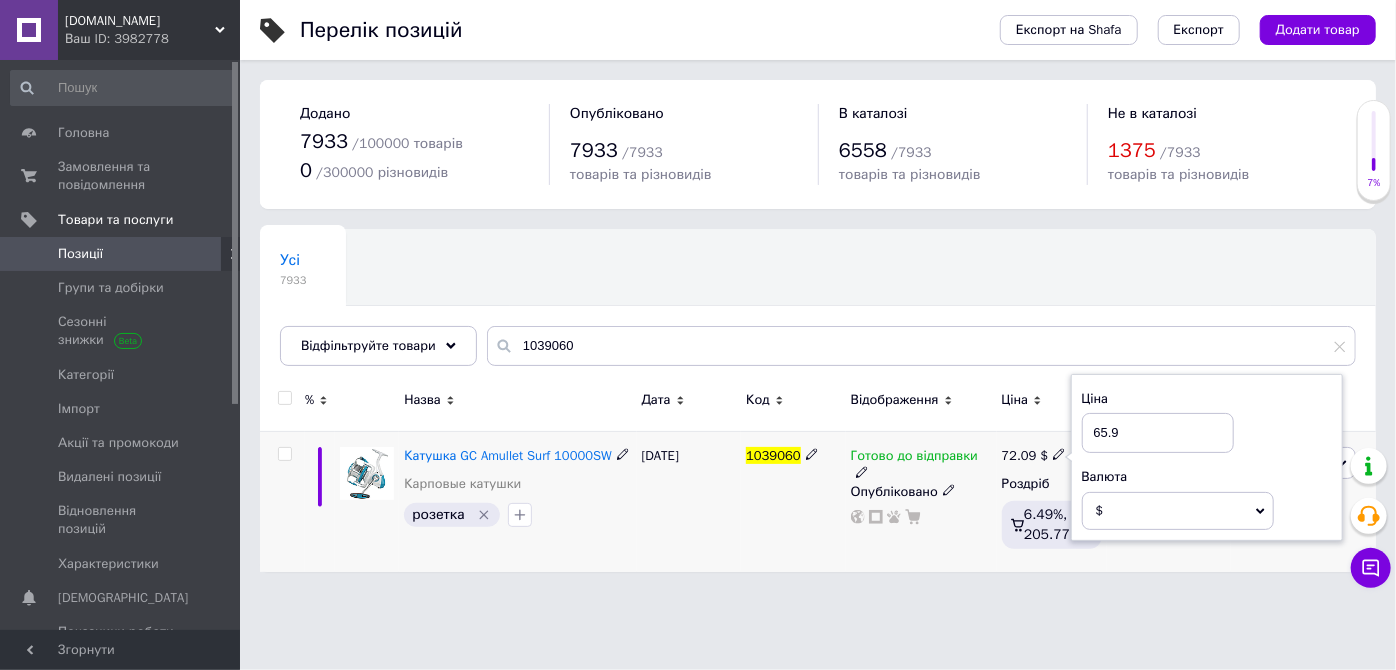 click on "[DATE]" at bounding box center (689, 501) 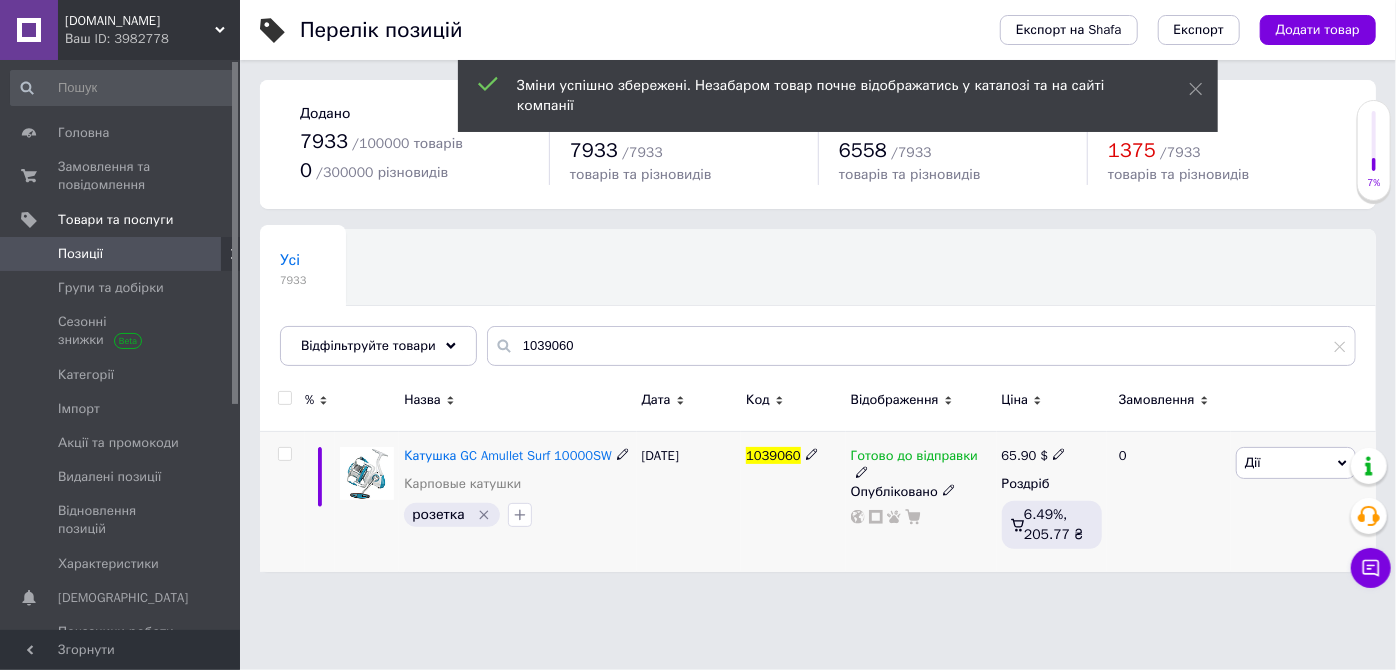click on "1039060" at bounding box center [793, 501] 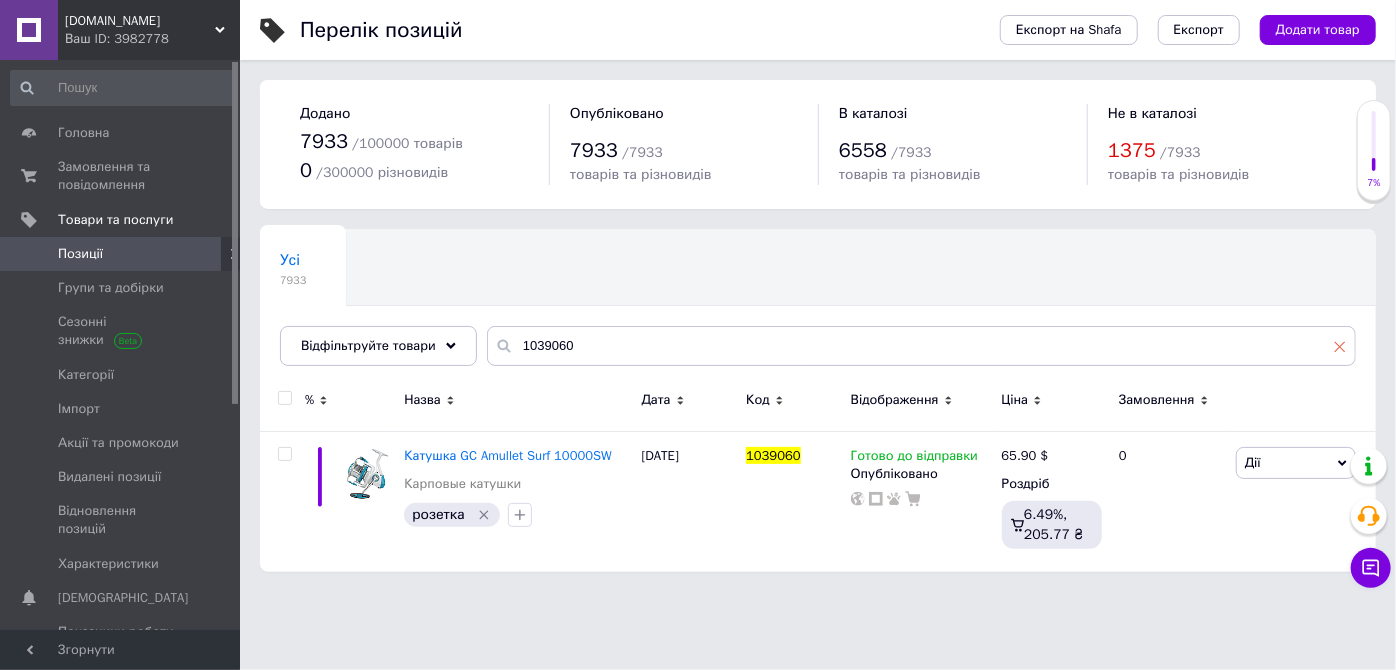 click 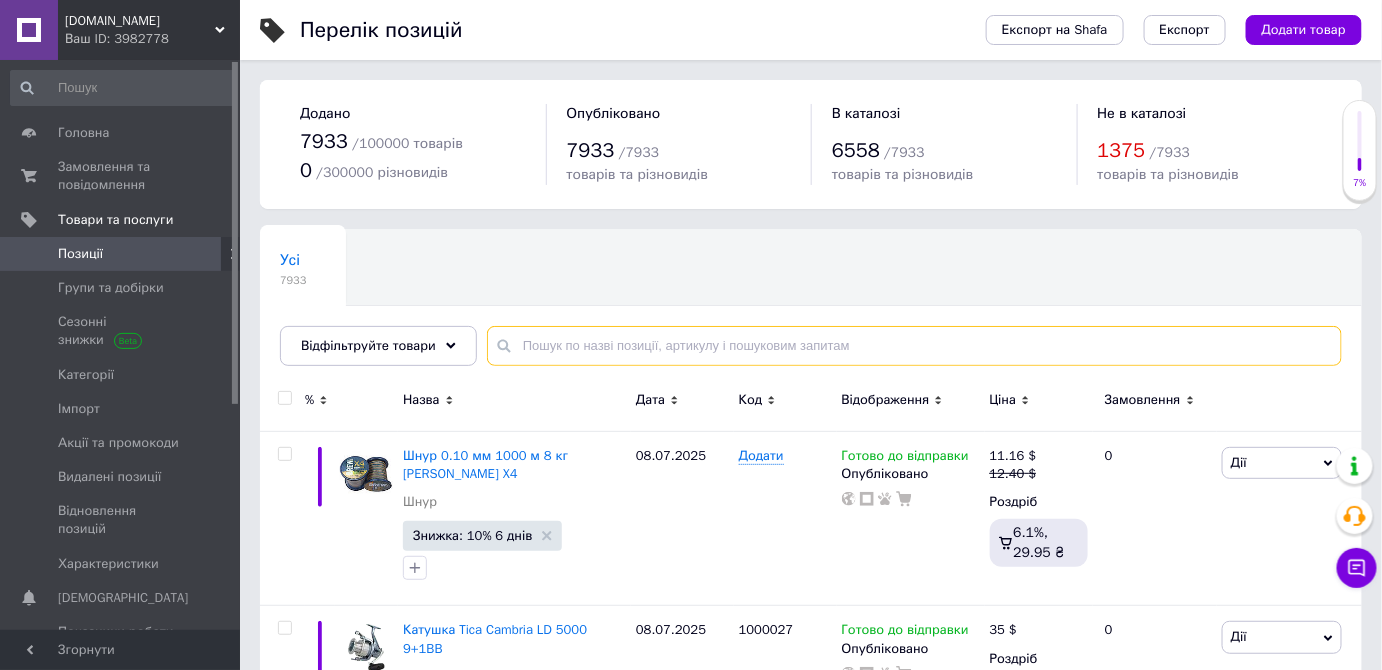 paste on "1000731" 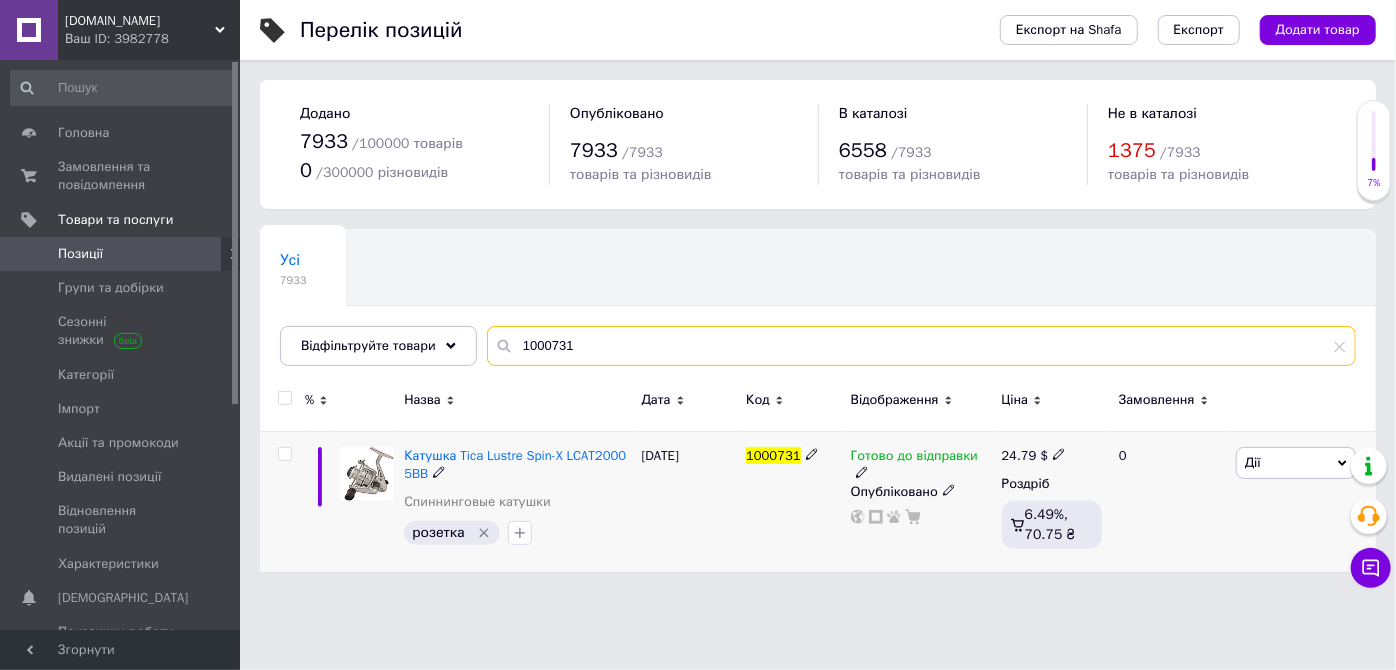 type on "1000731" 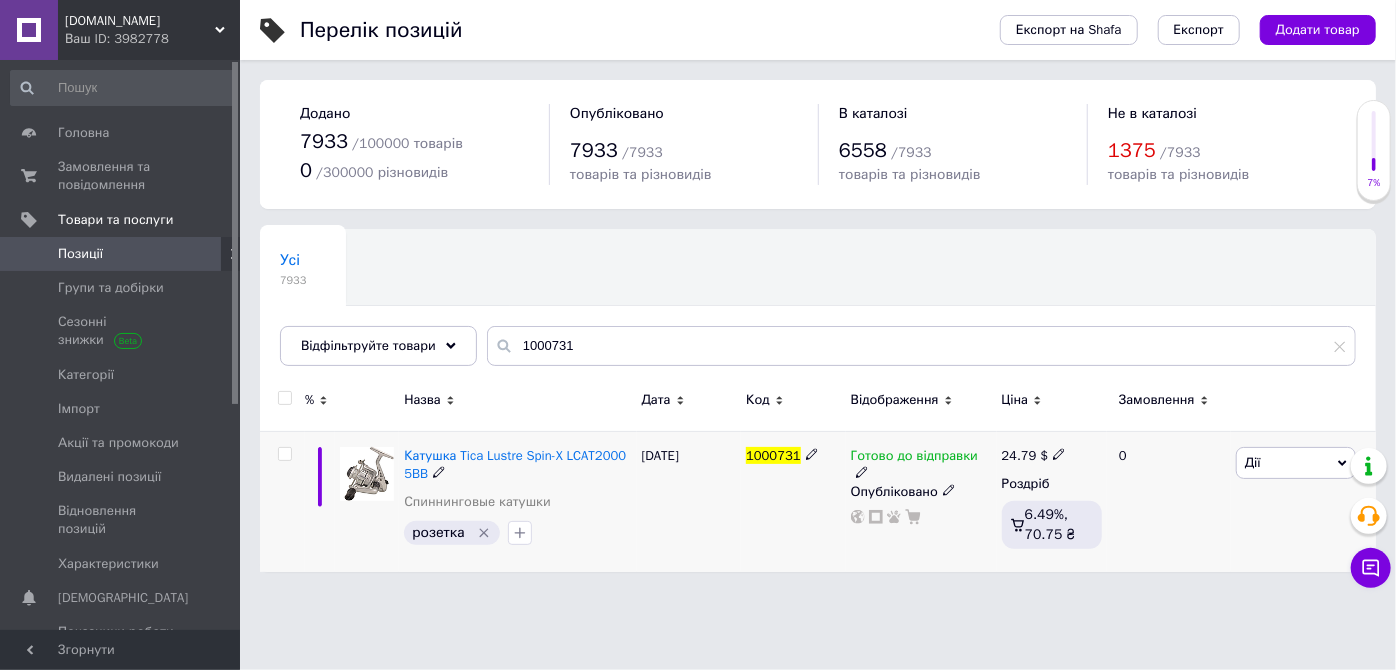 click 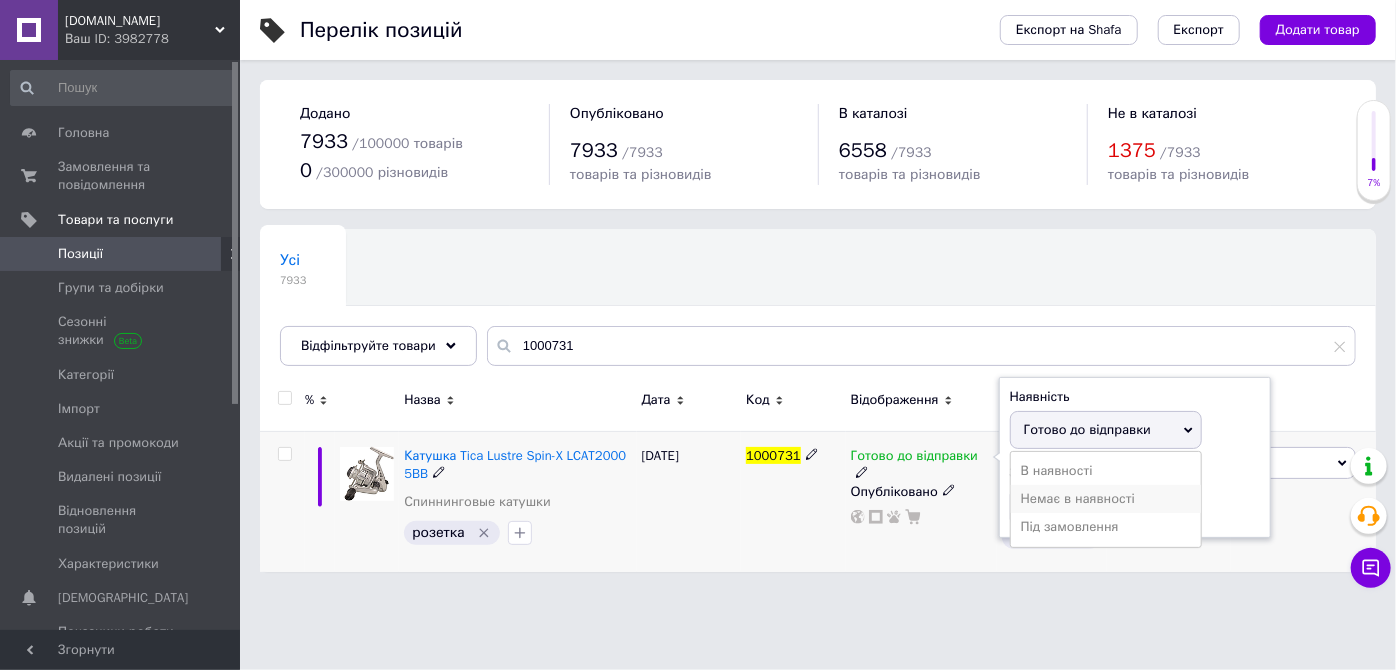 click on "Немає в наявності" at bounding box center (1106, 499) 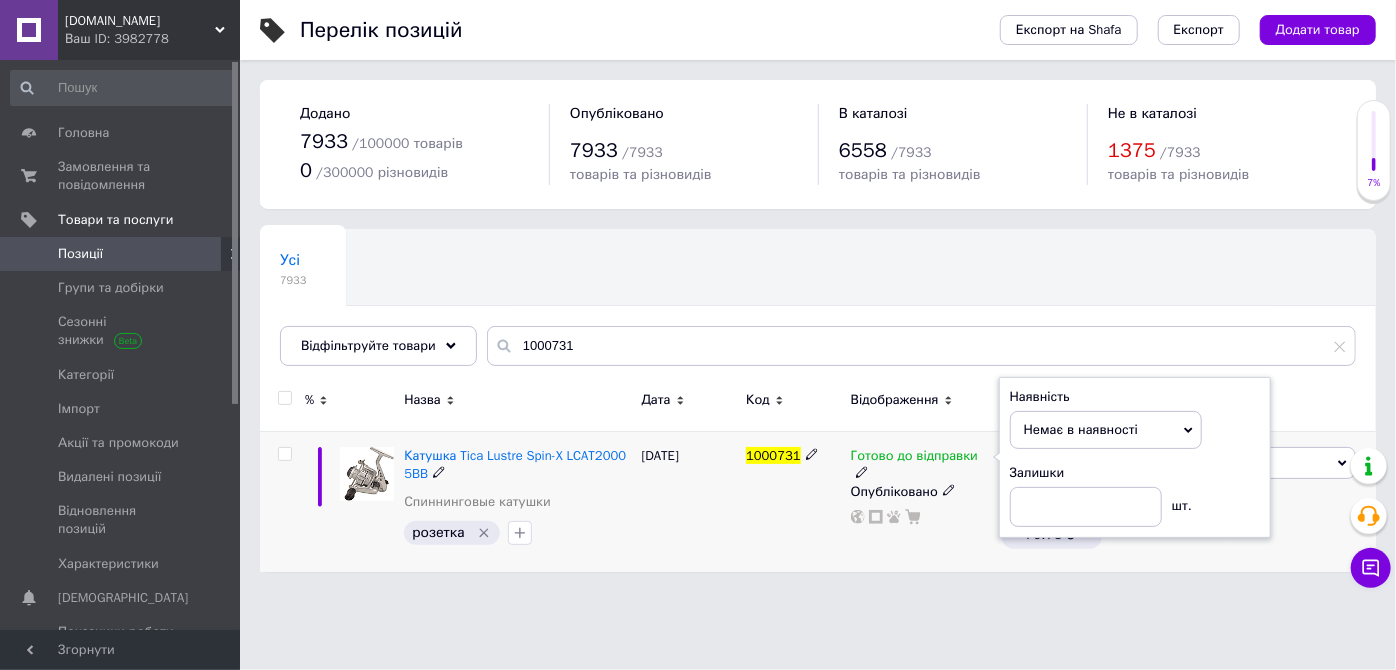 click on "[DATE]" at bounding box center (689, 501) 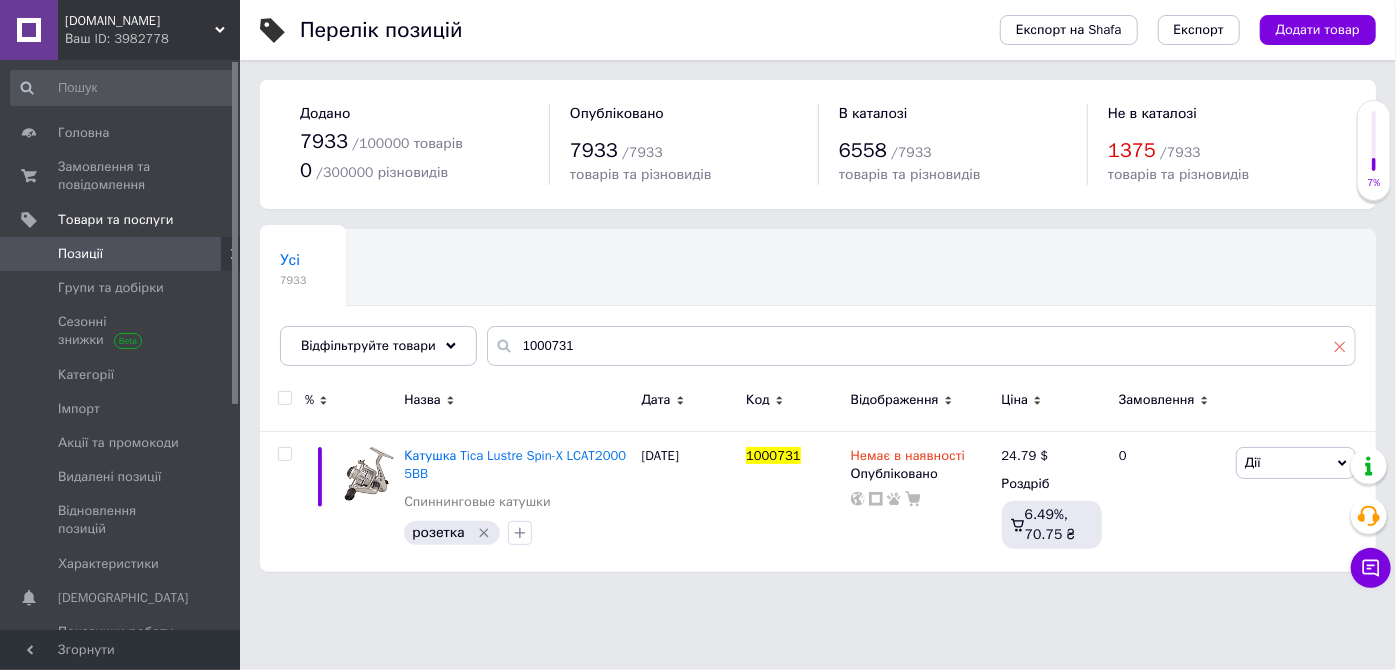 click 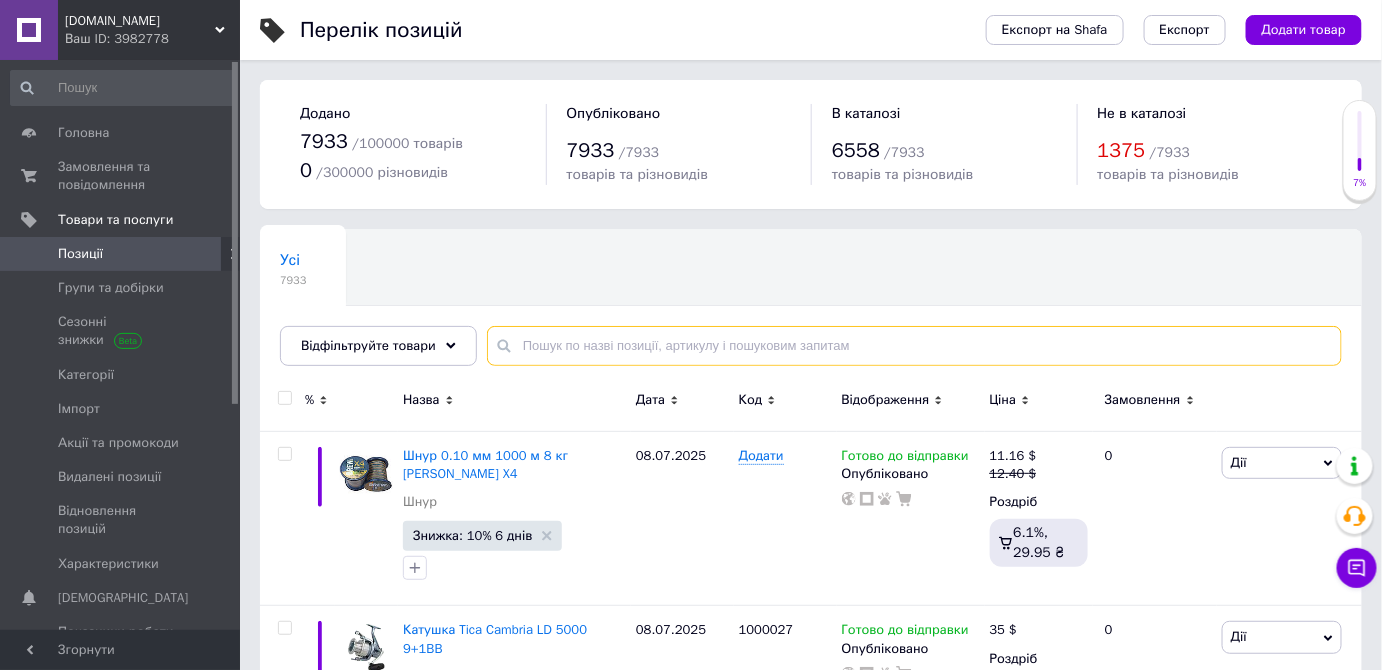 paste on "1000732" 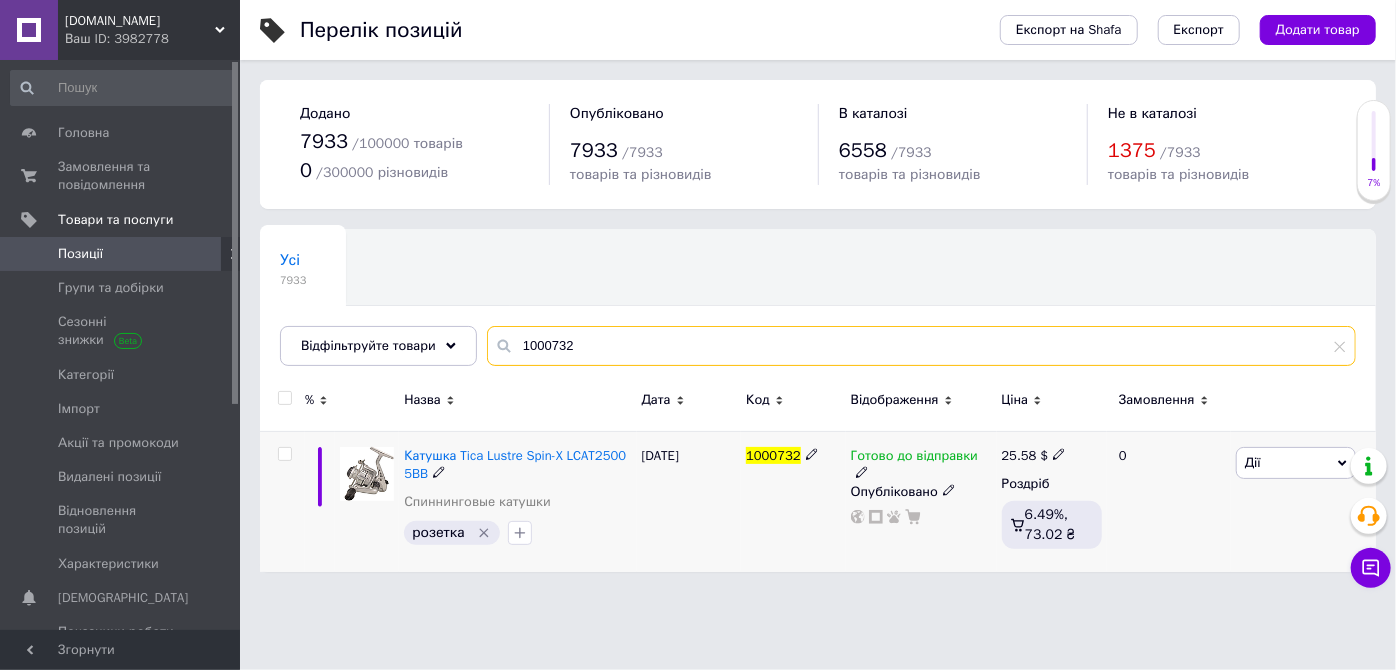 type on "1000732" 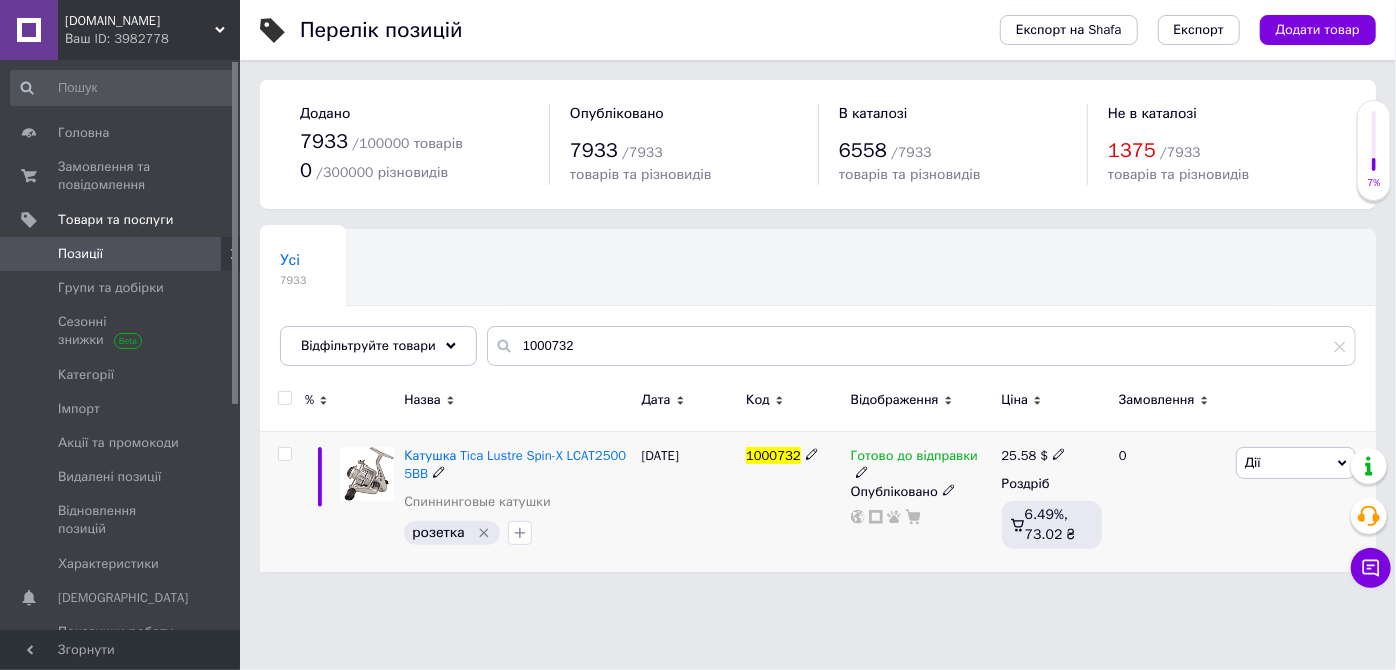 click 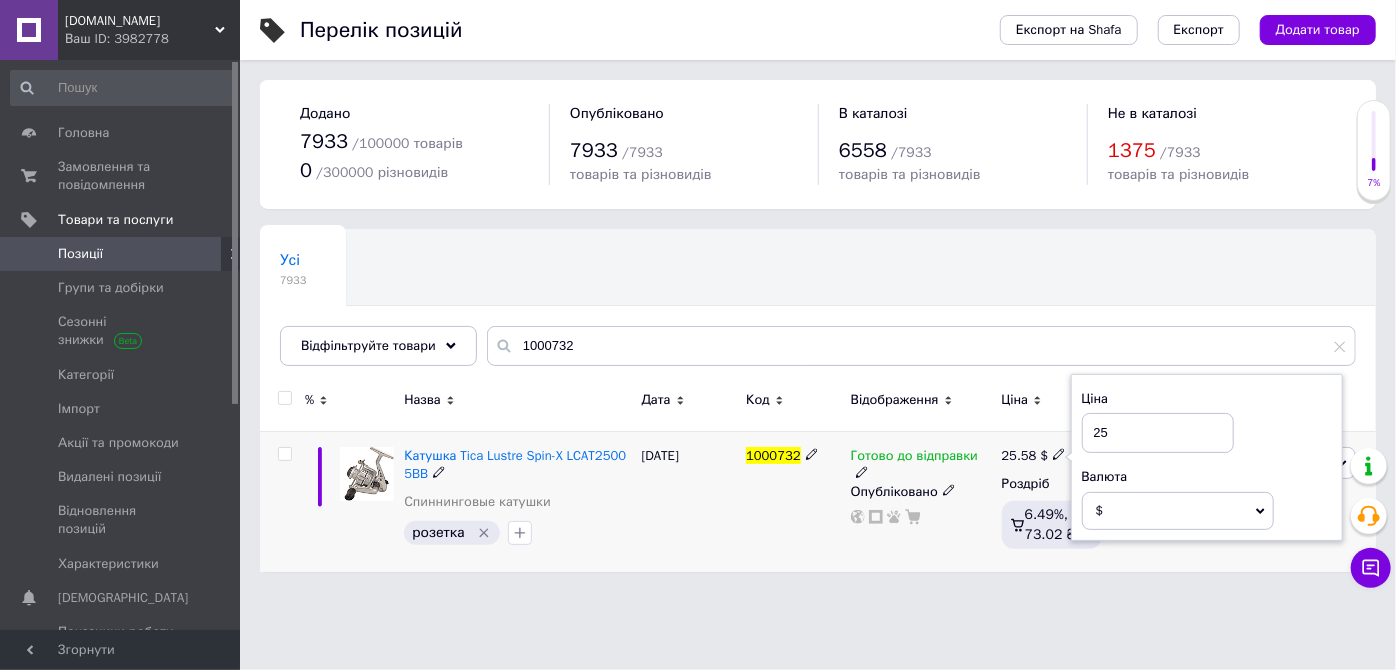 type on "2" 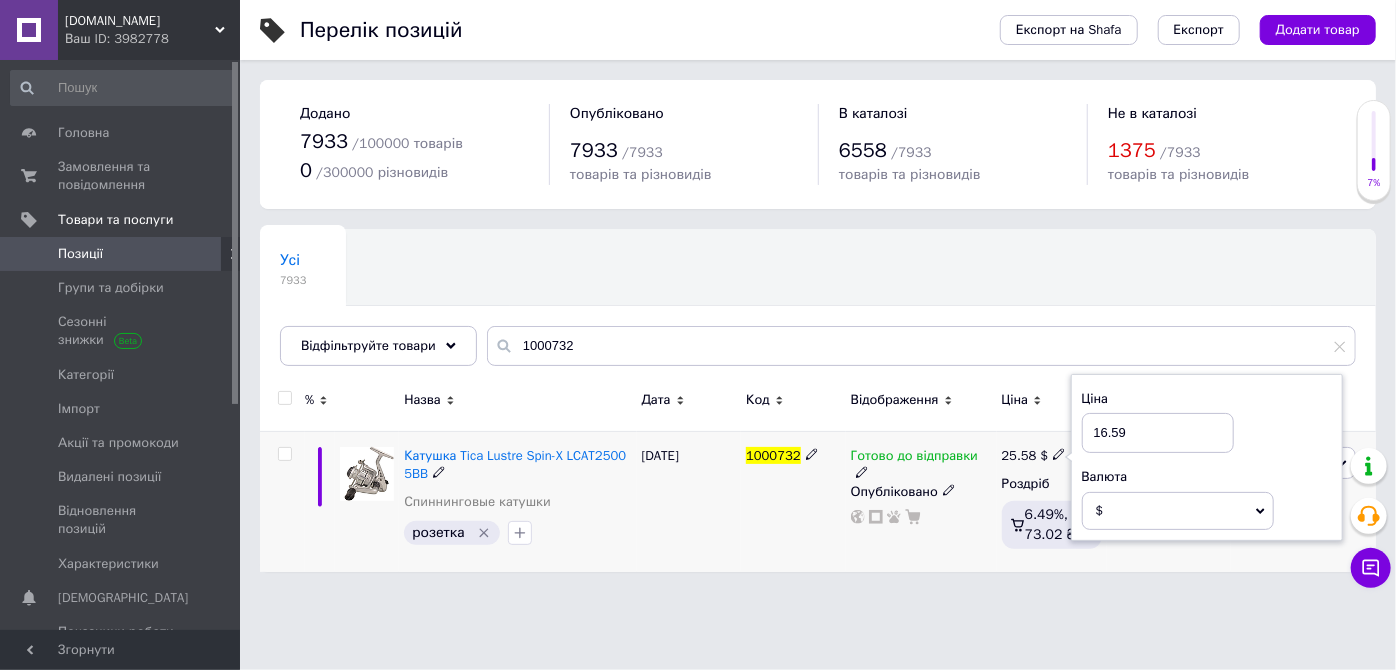 type on "16.59" 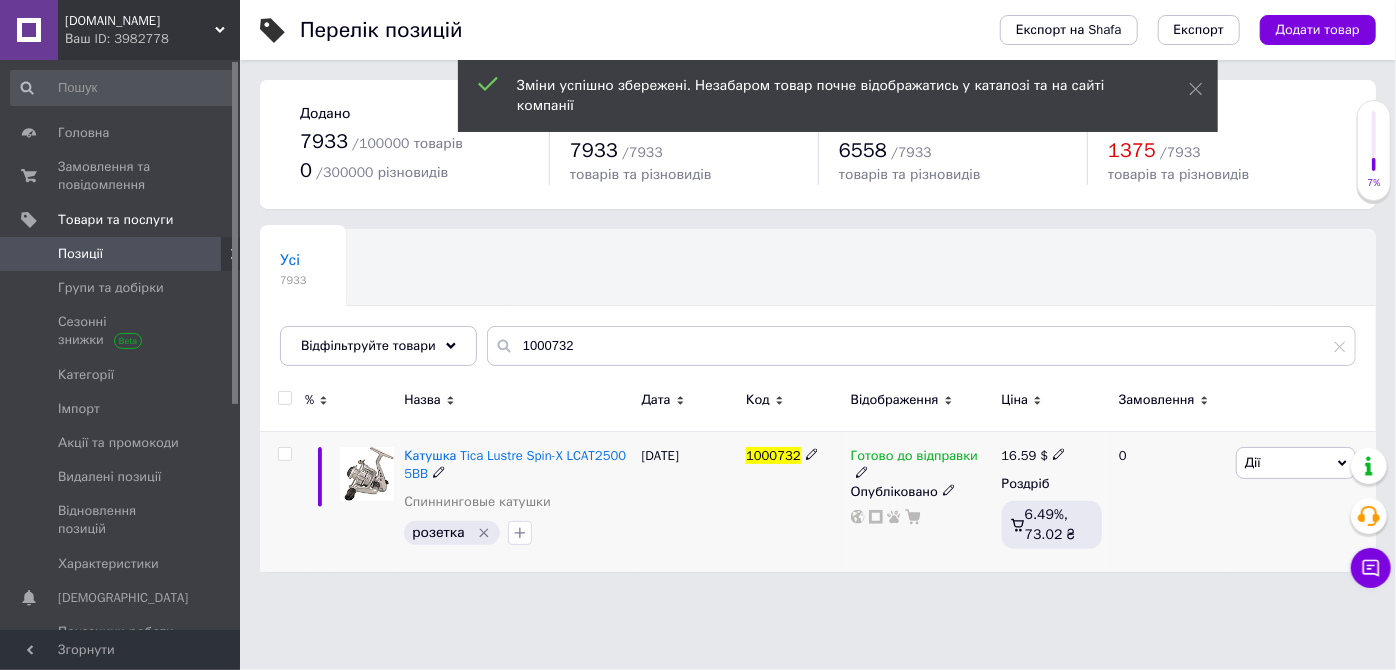 click on "[DATE]" at bounding box center [689, 501] 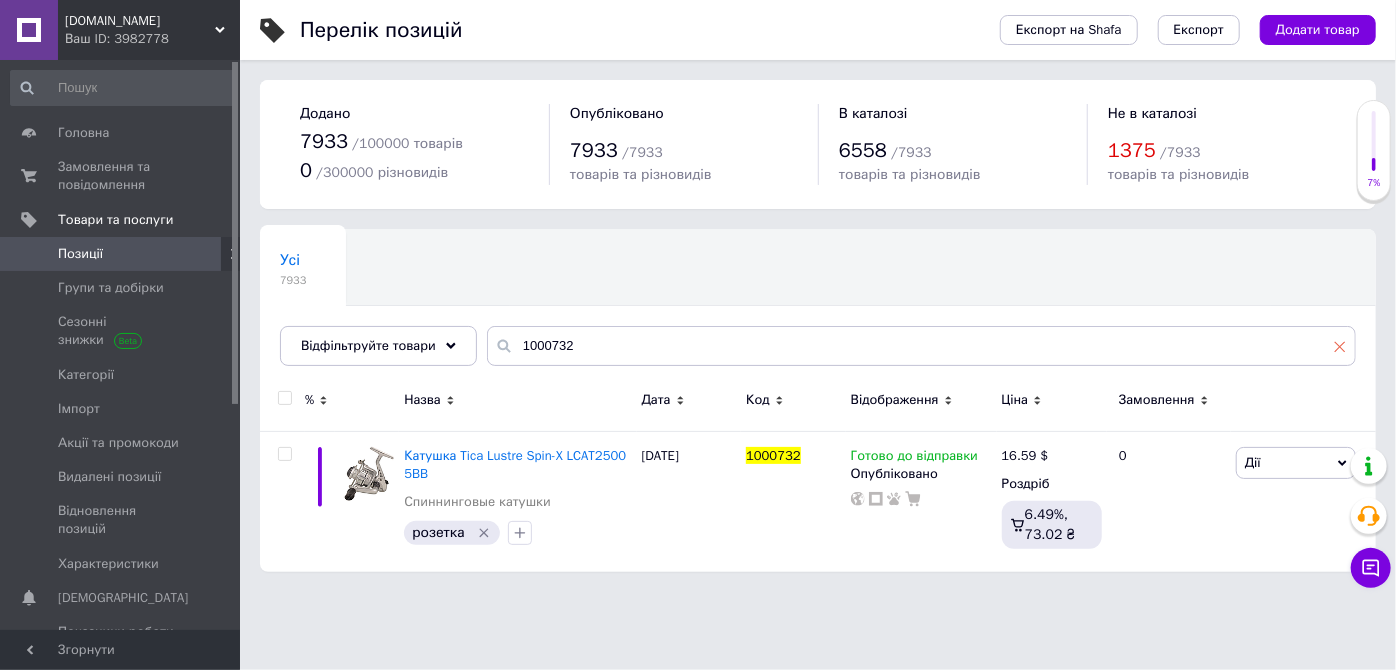 click 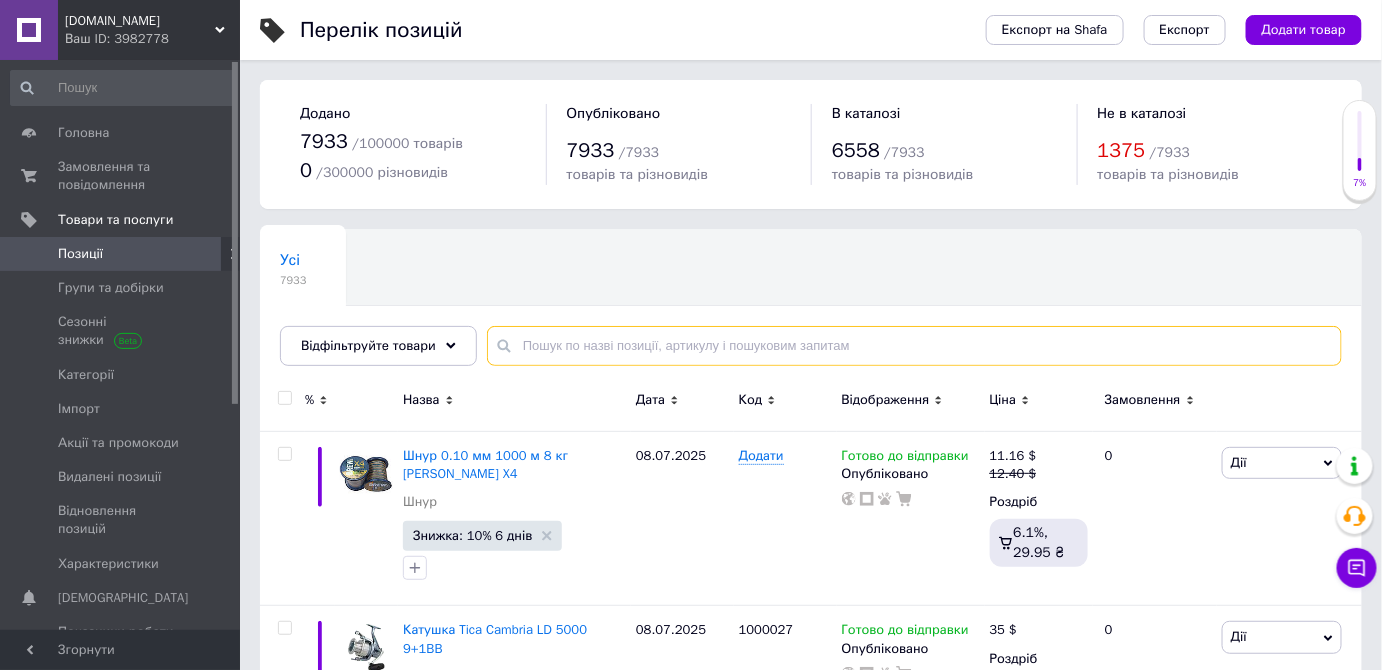 paste on "1000733" 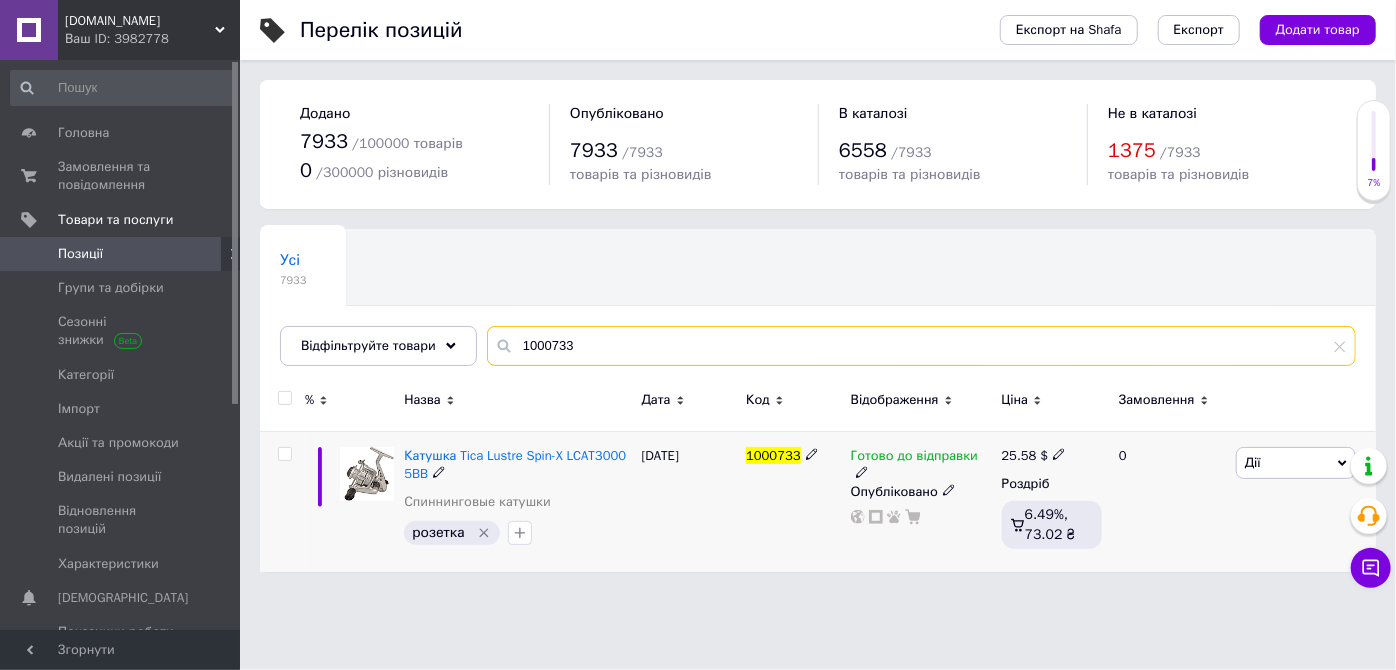 type on "1000733" 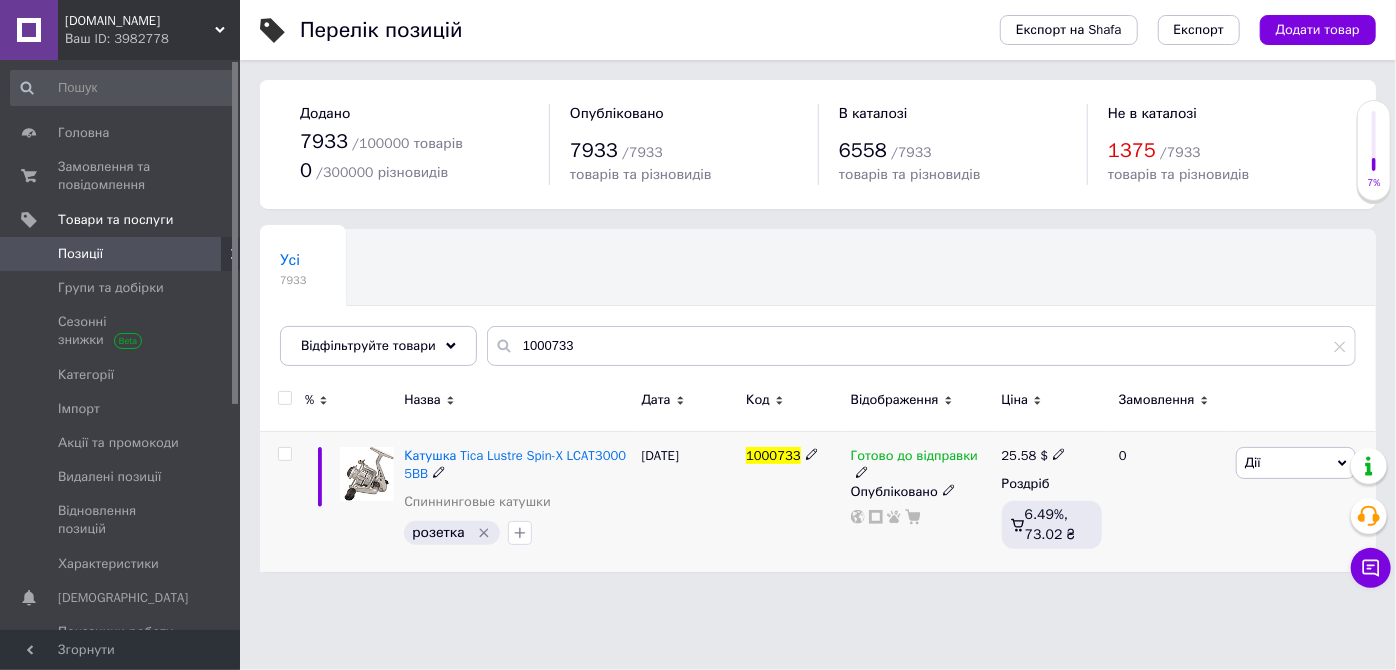 click 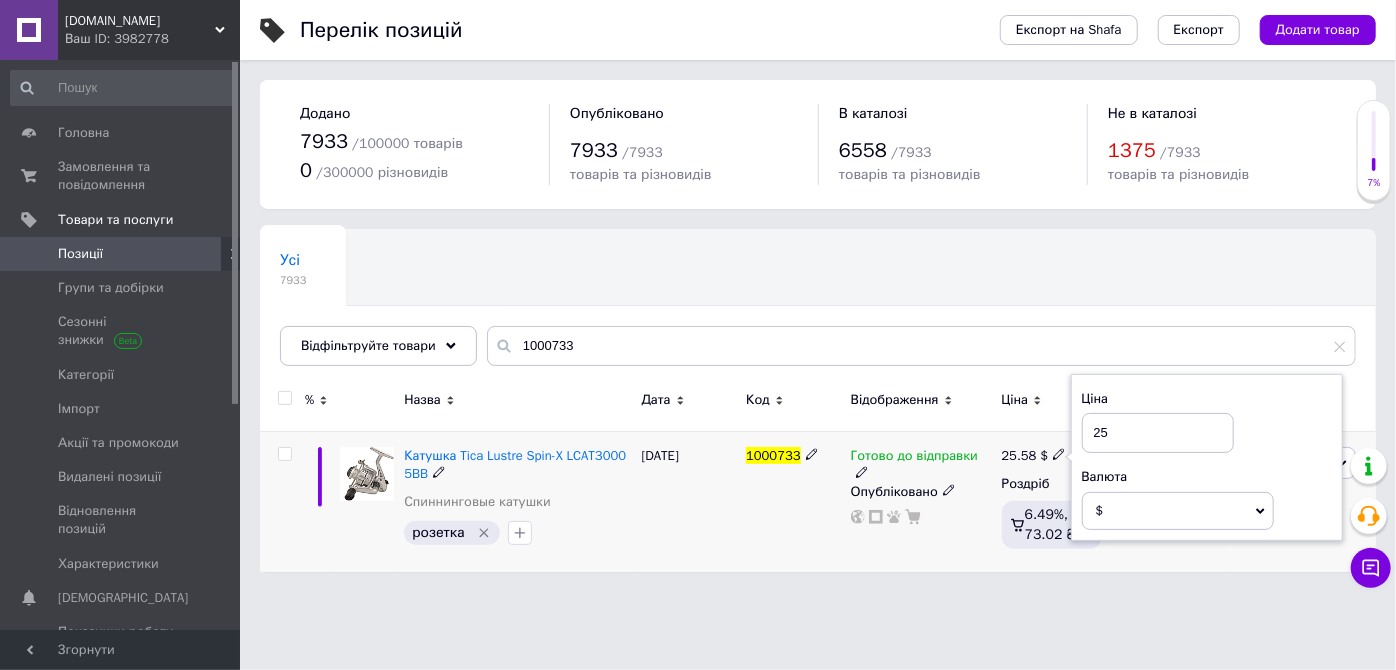 type on "2" 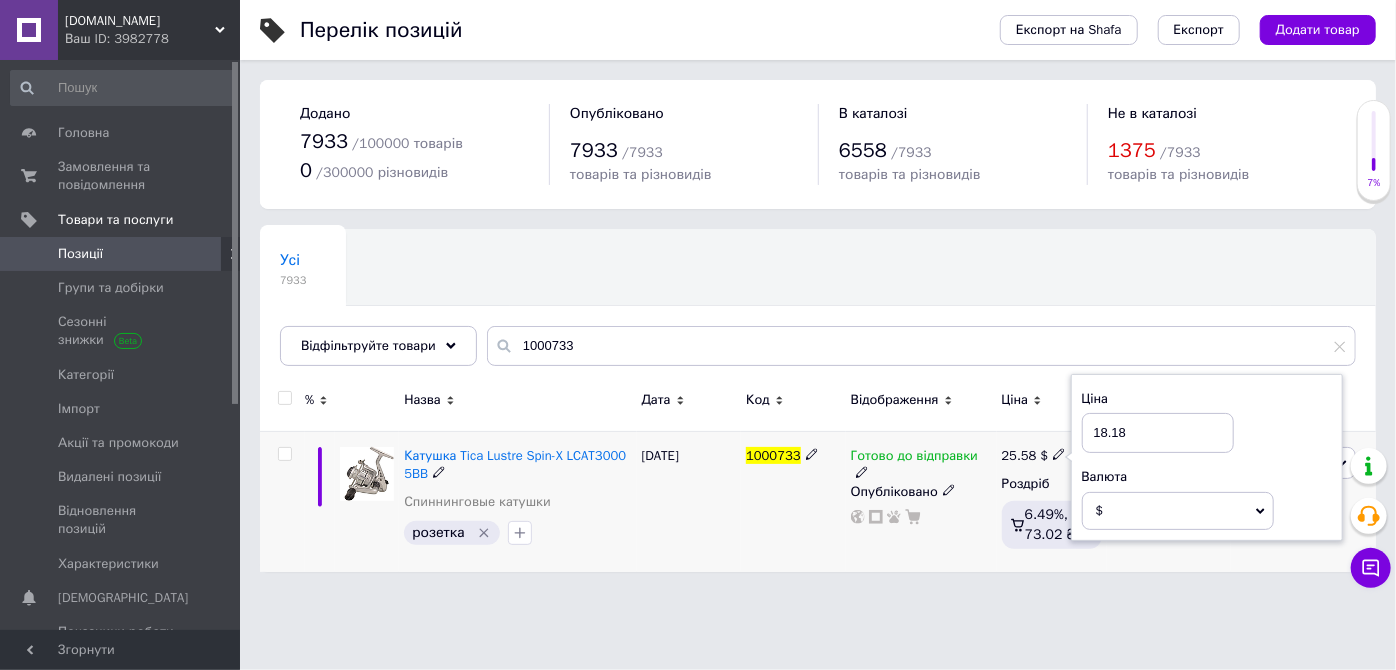 type on "18.18" 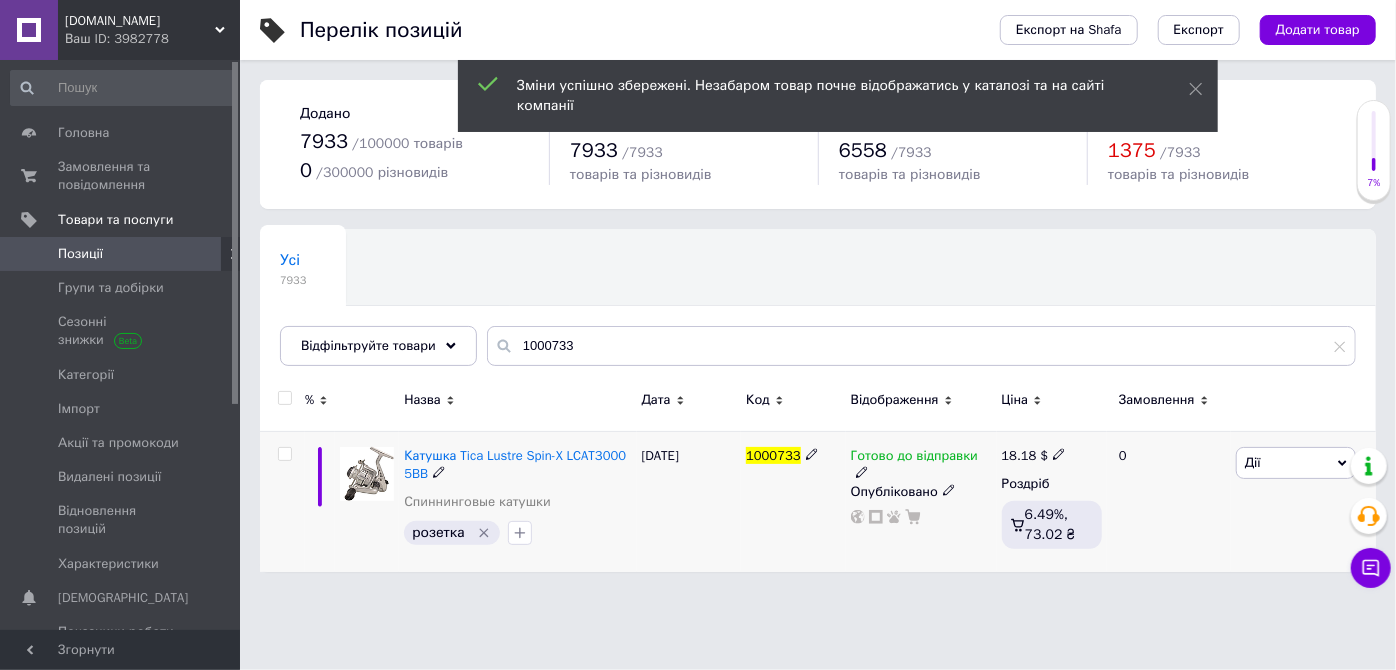 click on "[DATE]" at bounding box center [689, 501] 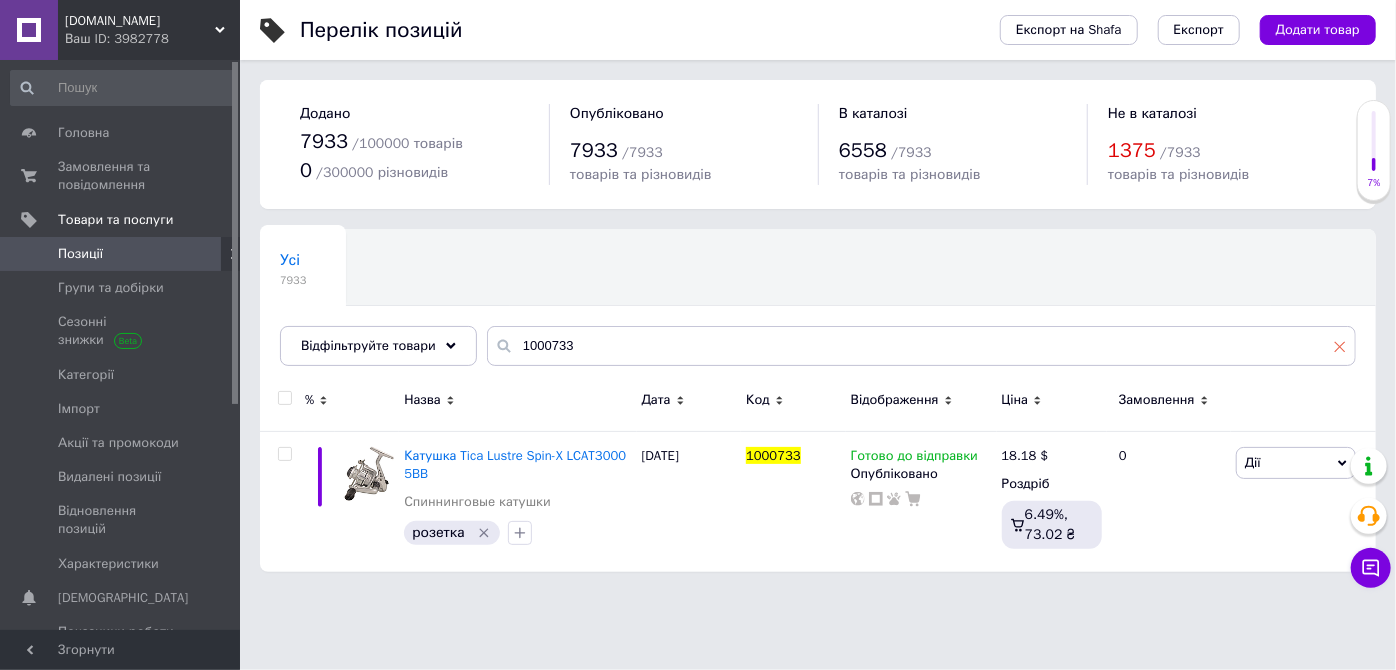 click 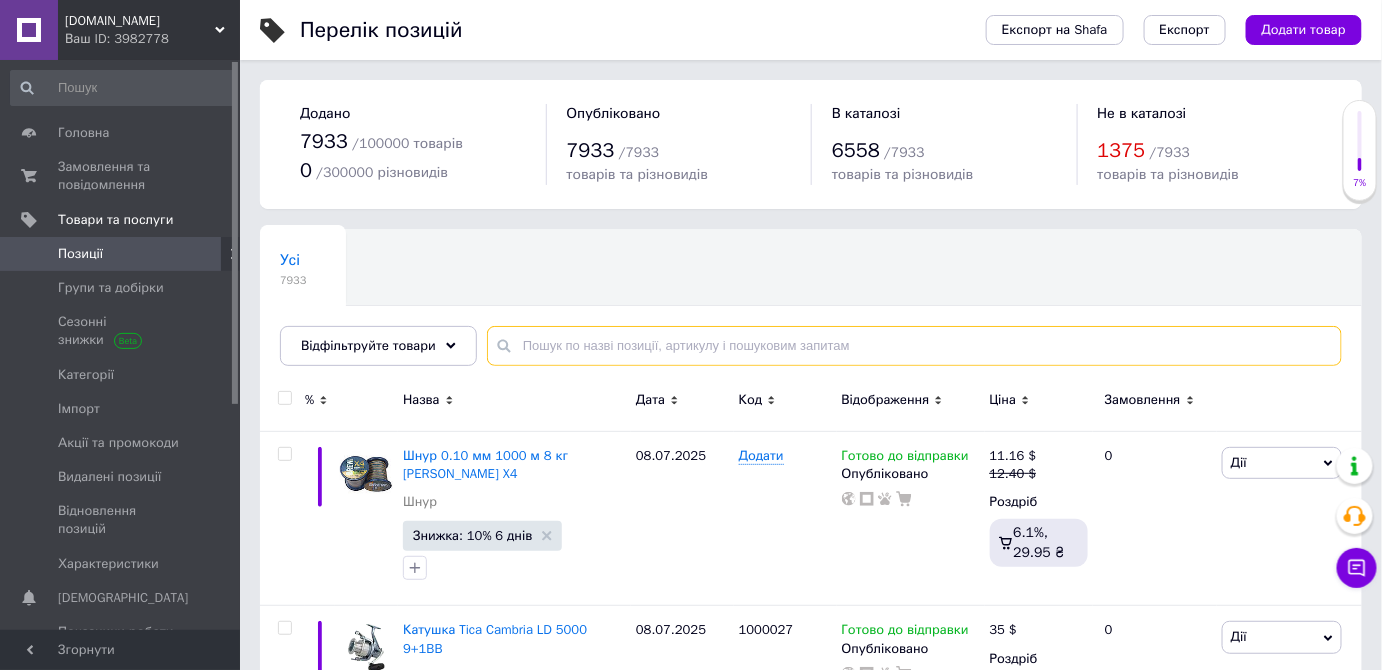 paste on "Катушка  [PERSON_NAME]" 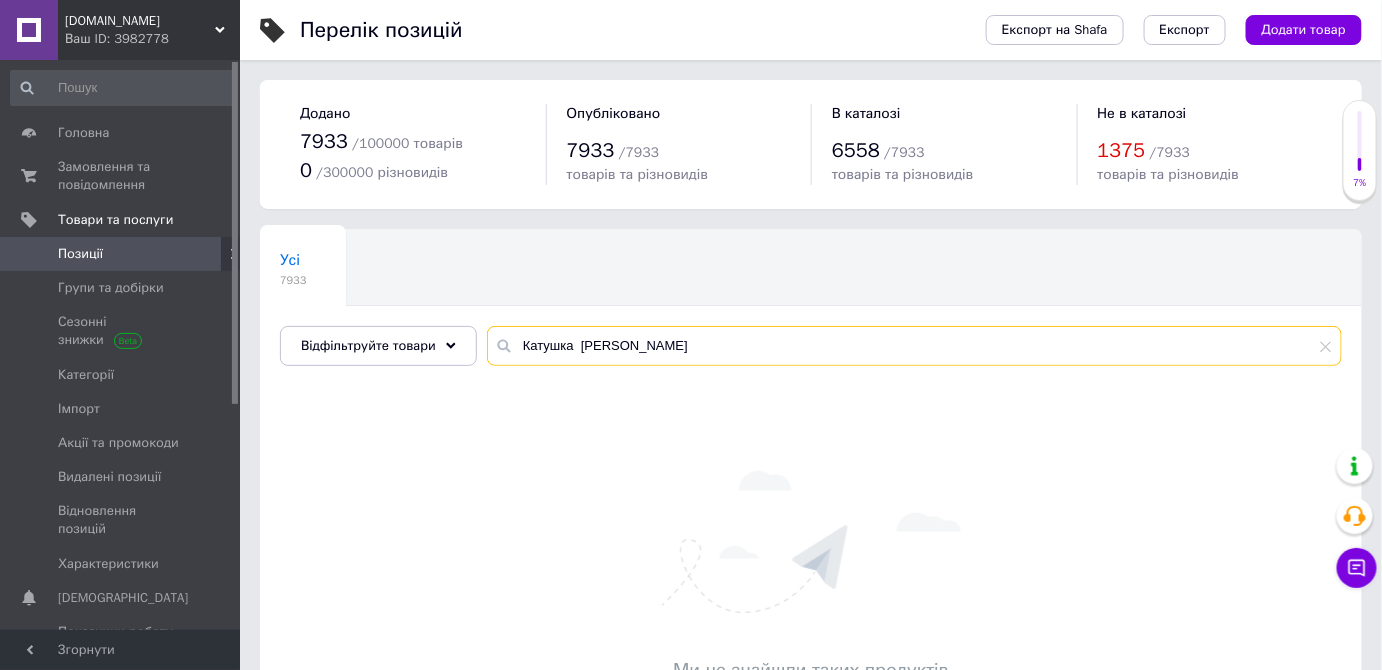 type on "Катушка  [PERSON_NAME]" 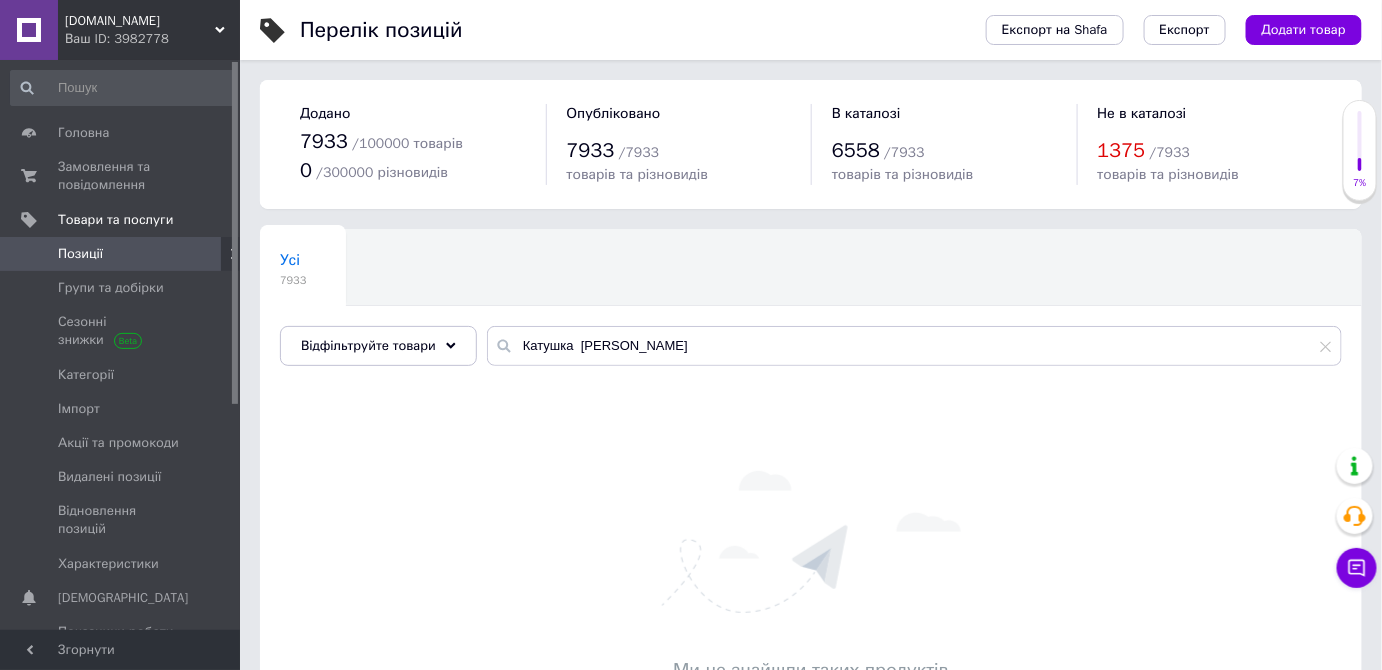 click 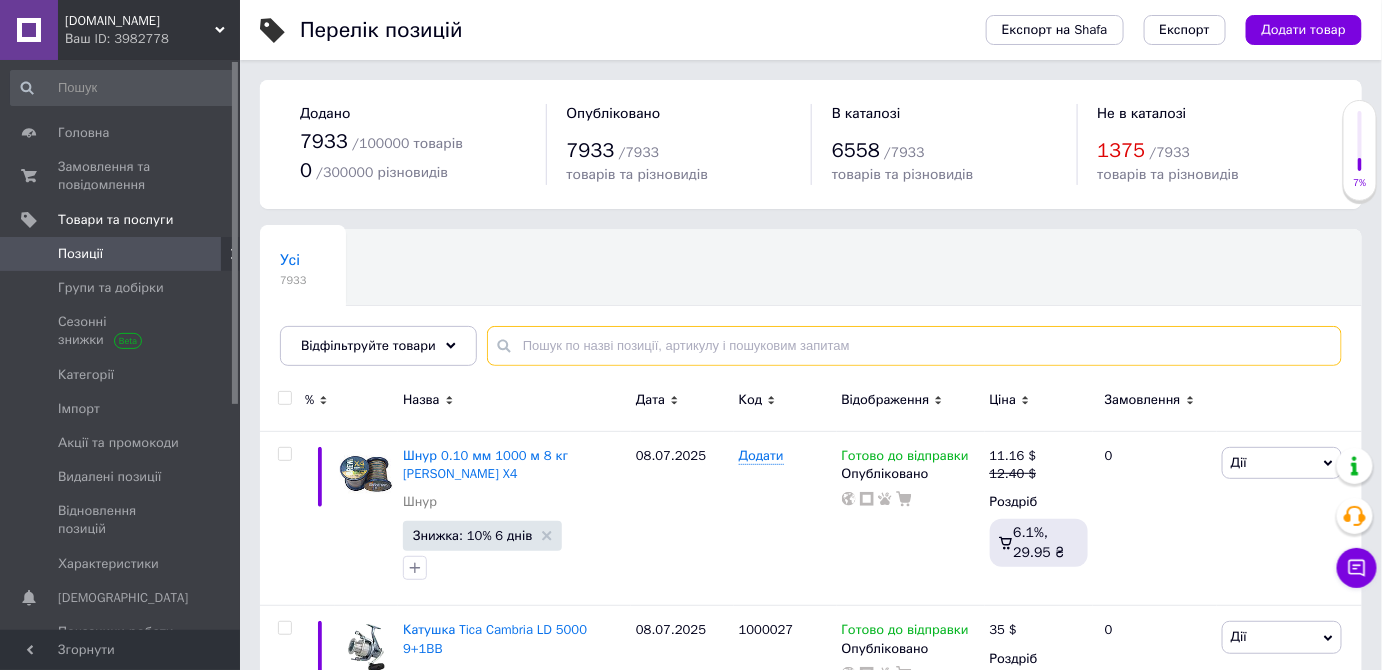 paste on "1002072" 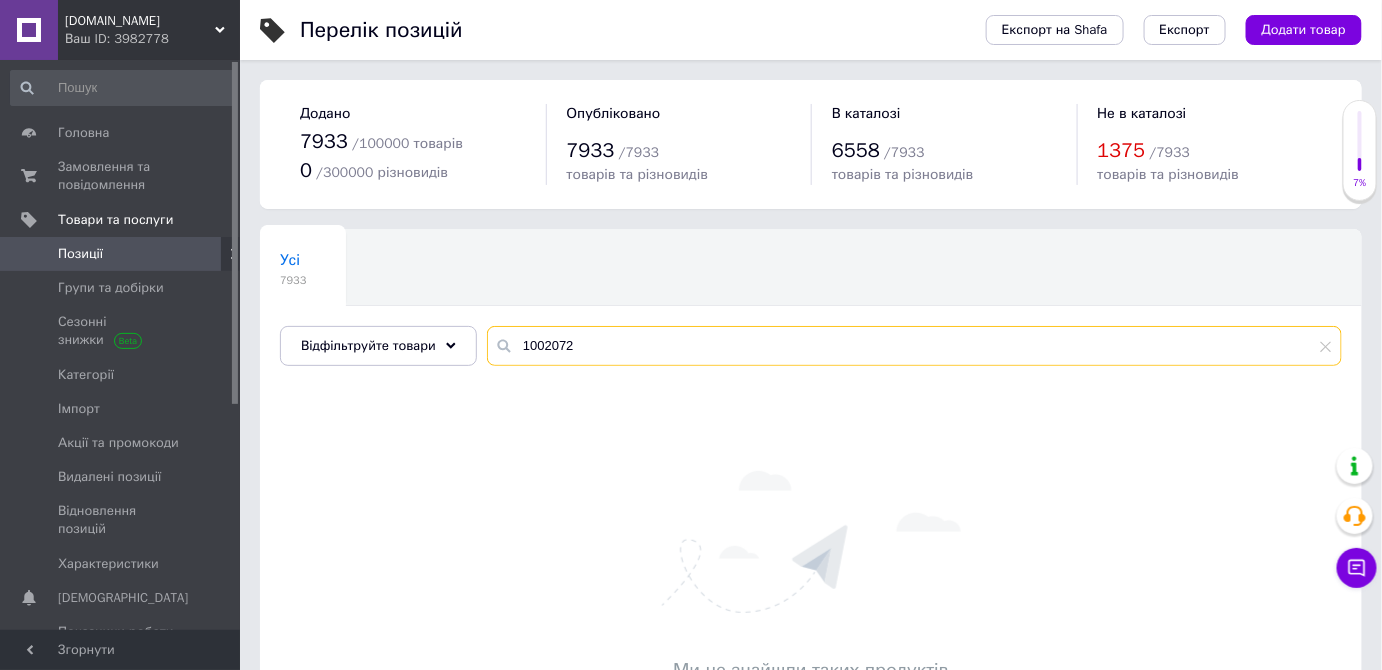 type on "1002072" 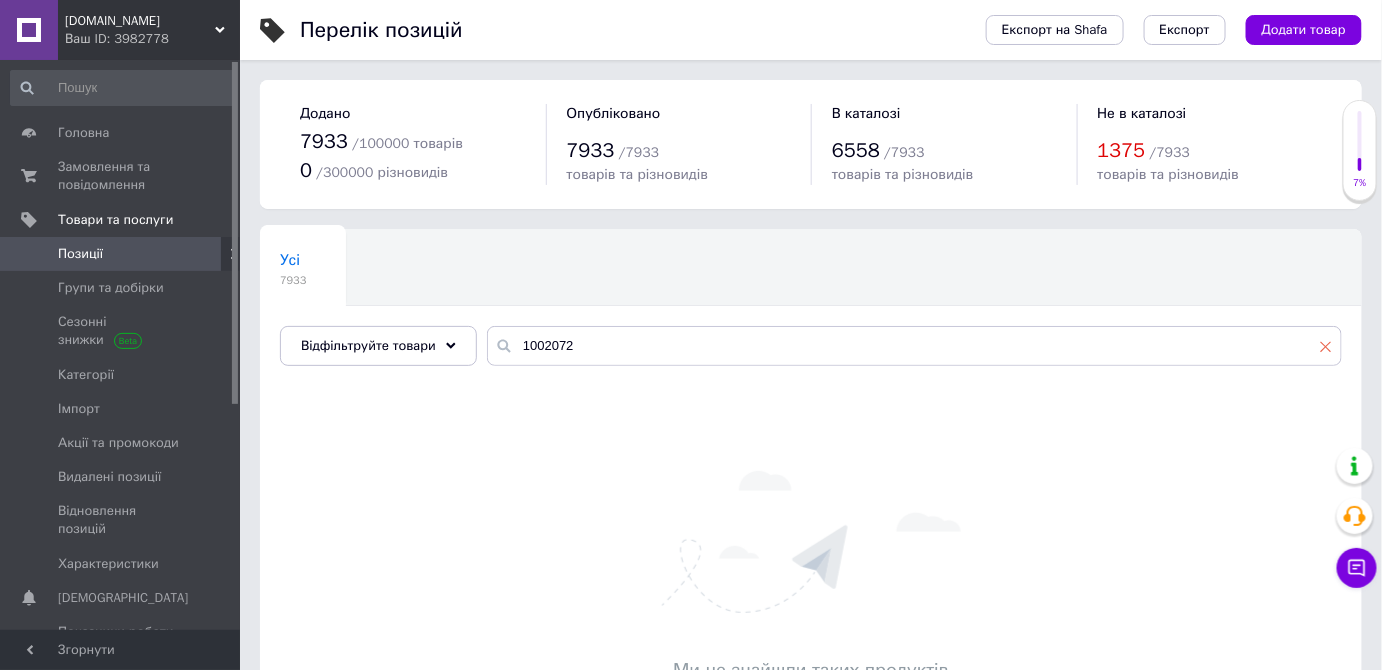 click 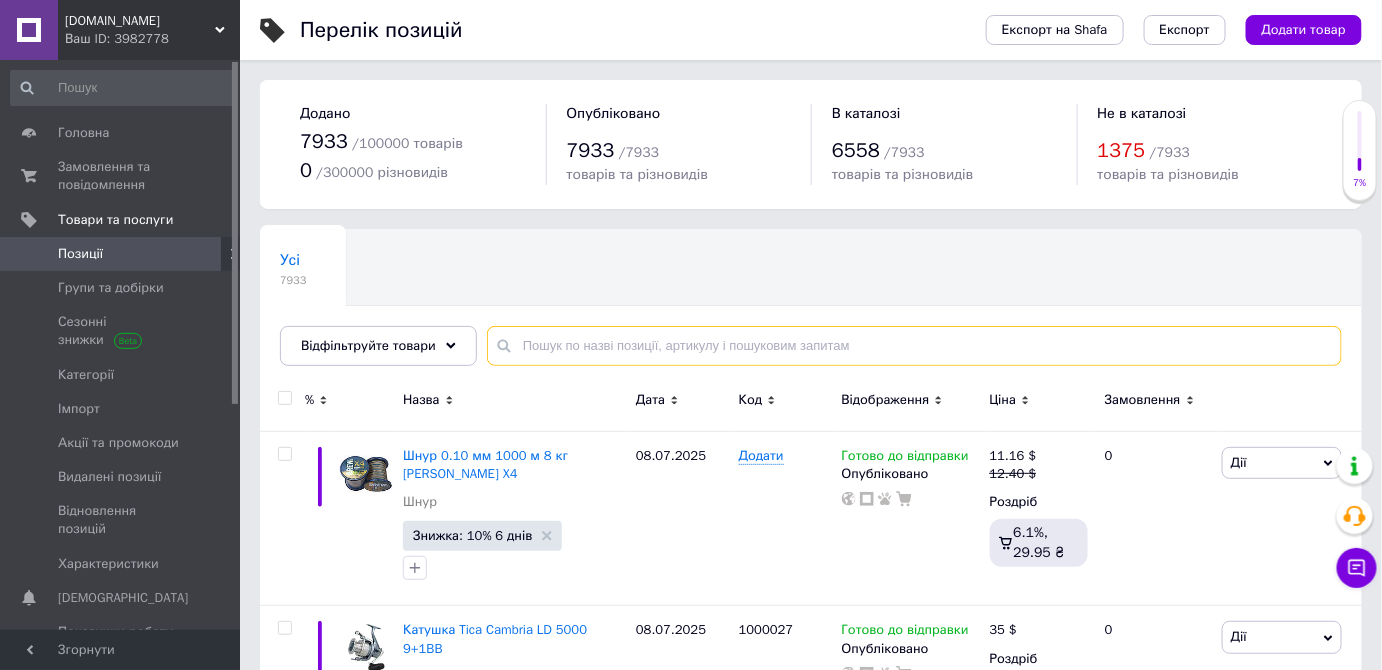 paste on "Катушка Ryobi Avanti" 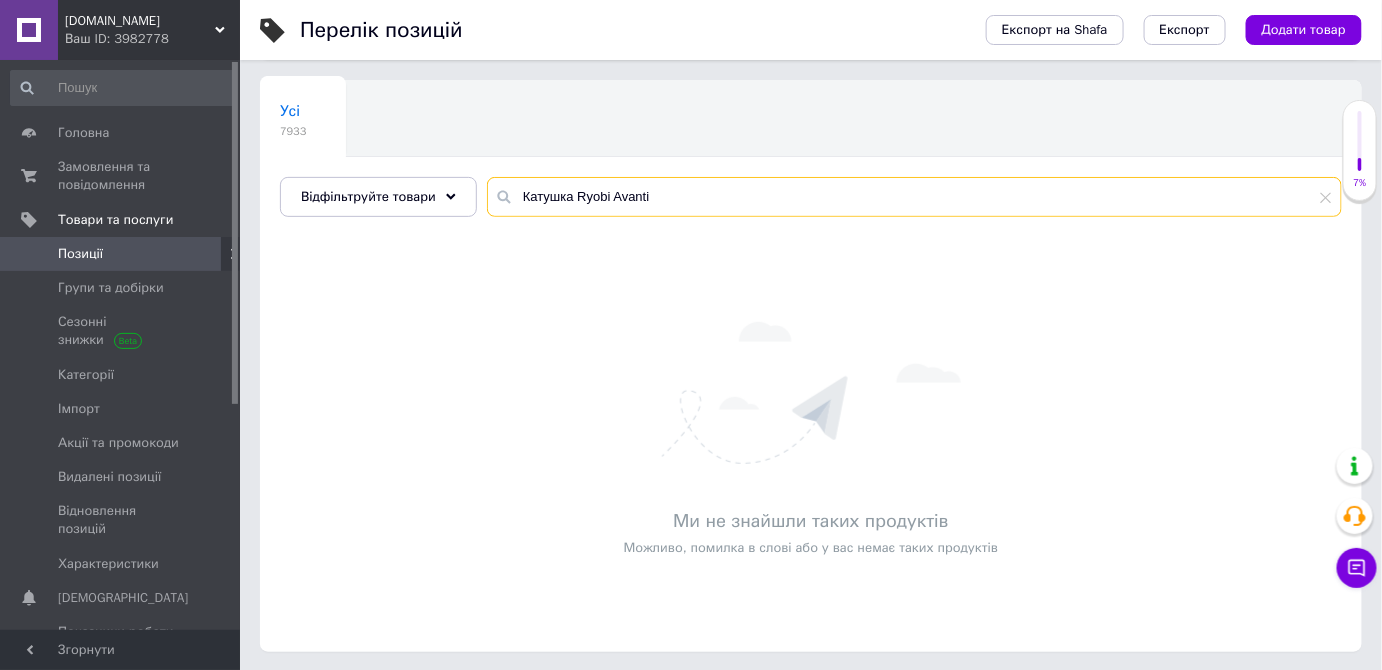 scroll, scrollTop: 149, scrollLeft: 0, axis: vertical 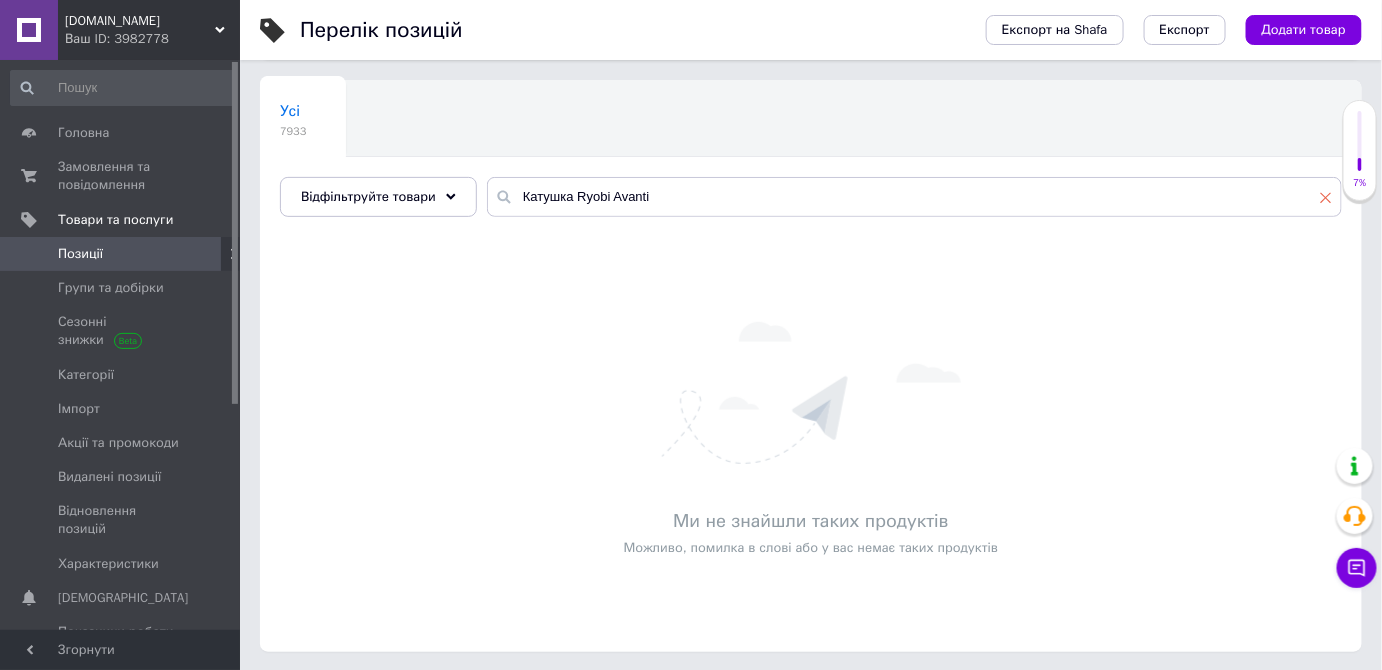 click 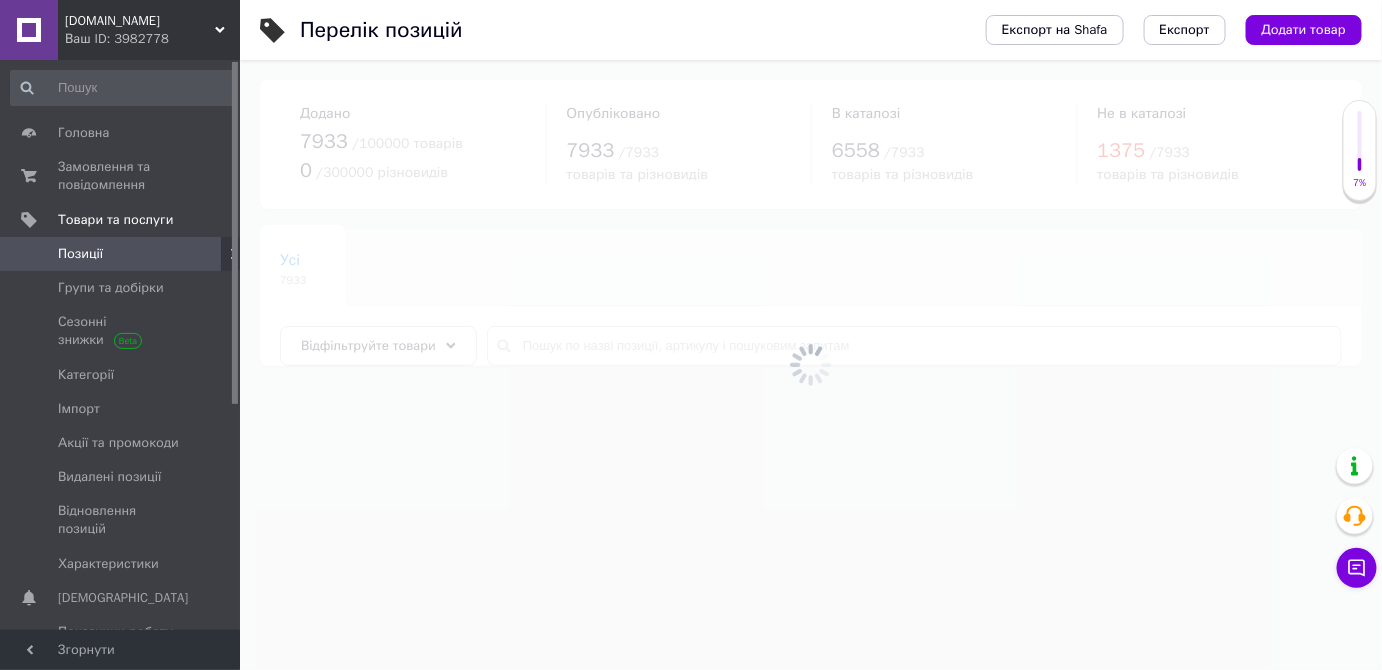 scroll, scrollTop: 0, scrollLeft: 0, axis: both 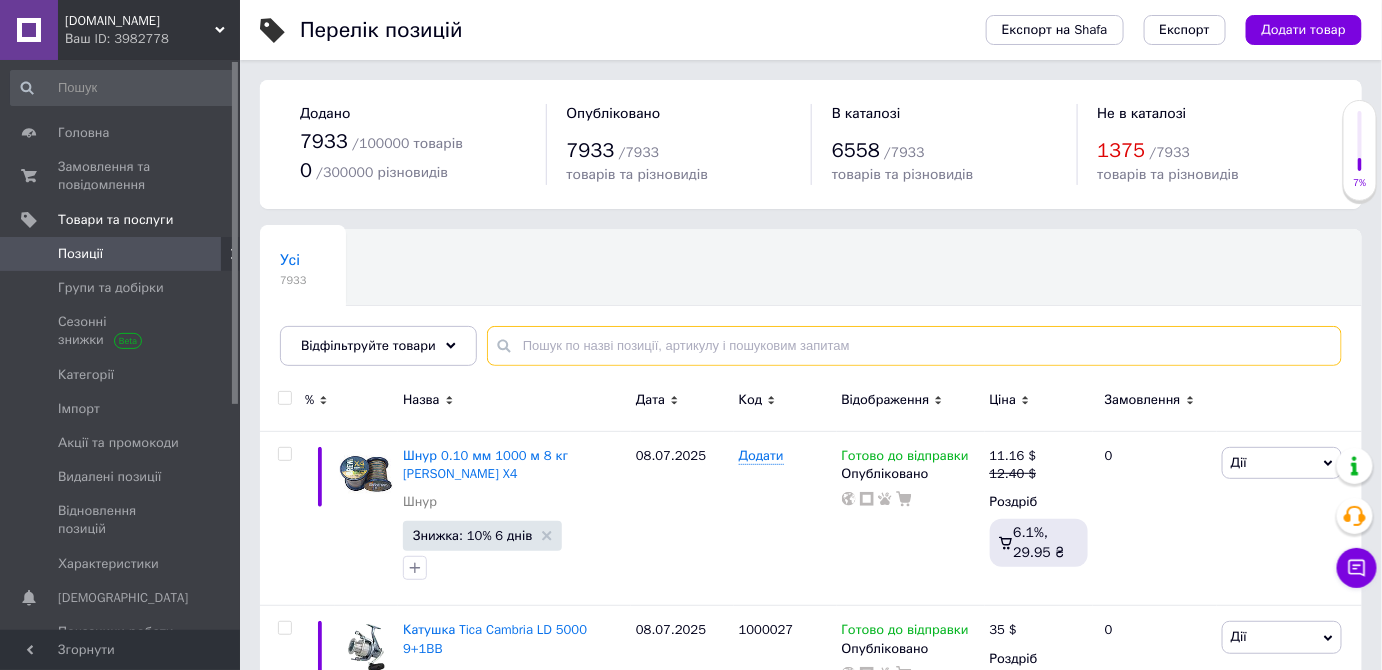 paste on "Ryobi Verum" 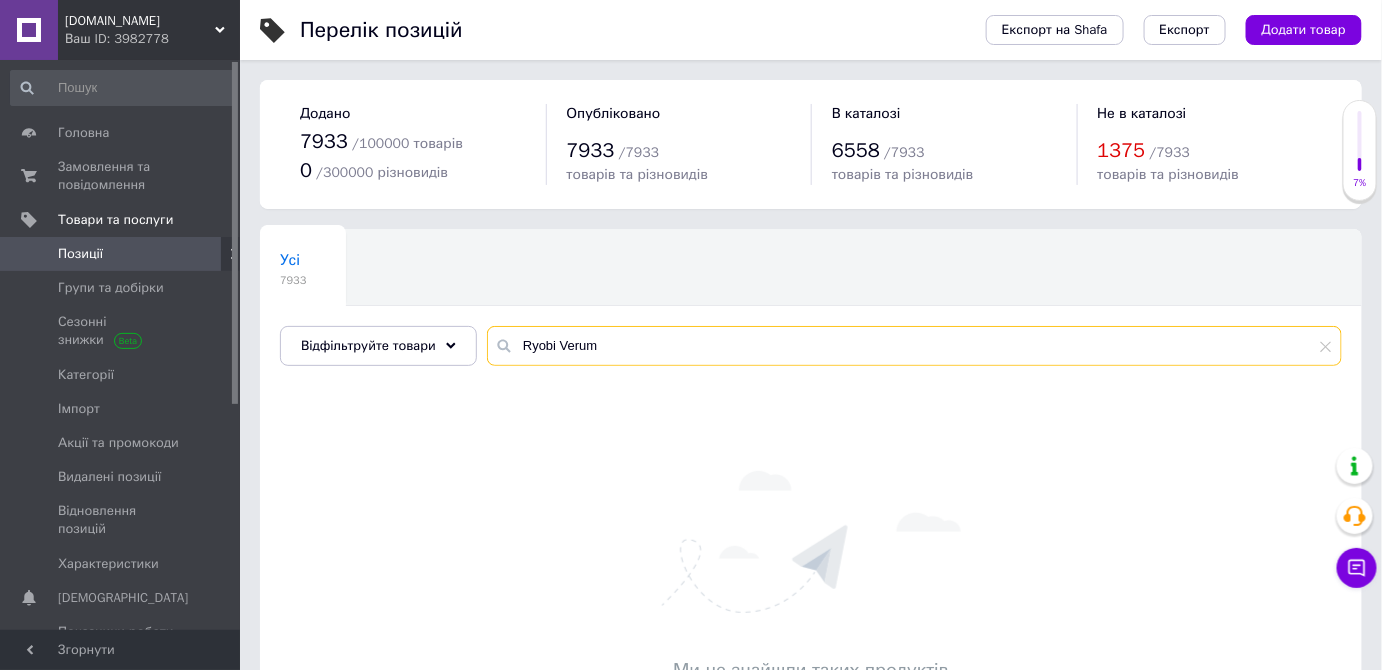 type on "Ryobi Verum" 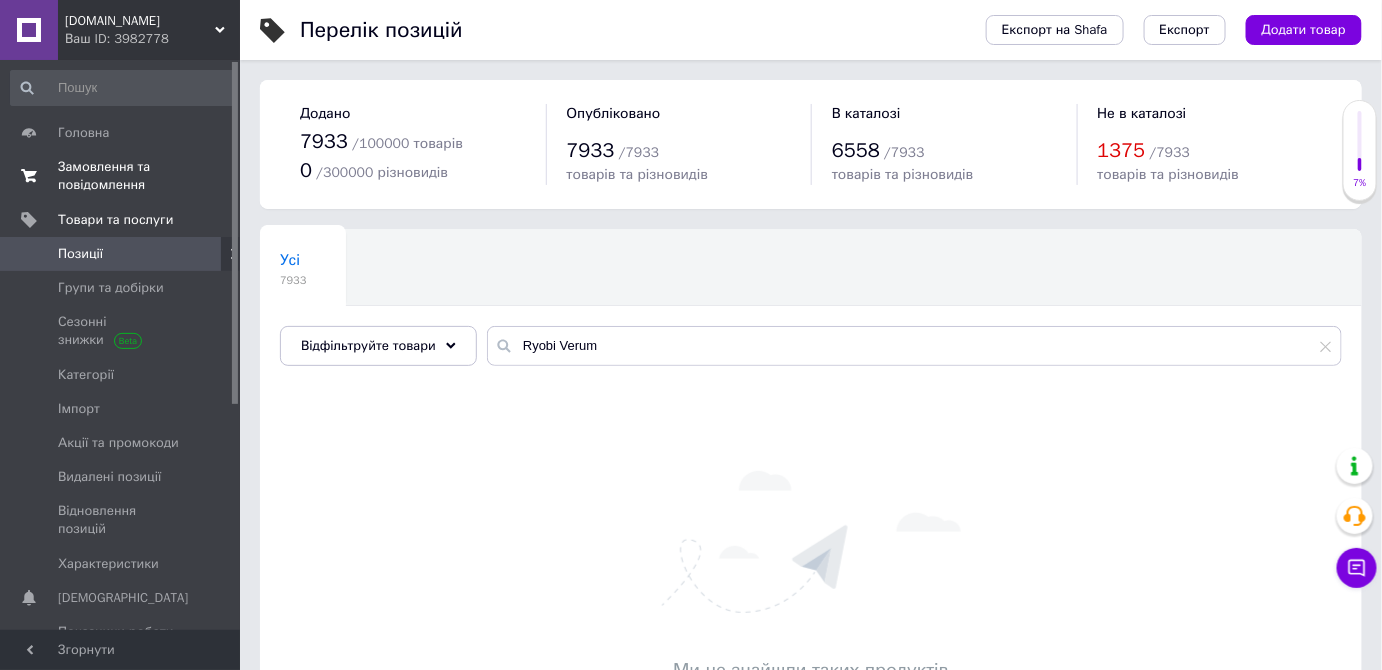 click on "Замовлення та повідомлення" at bounding box center [121, 176] 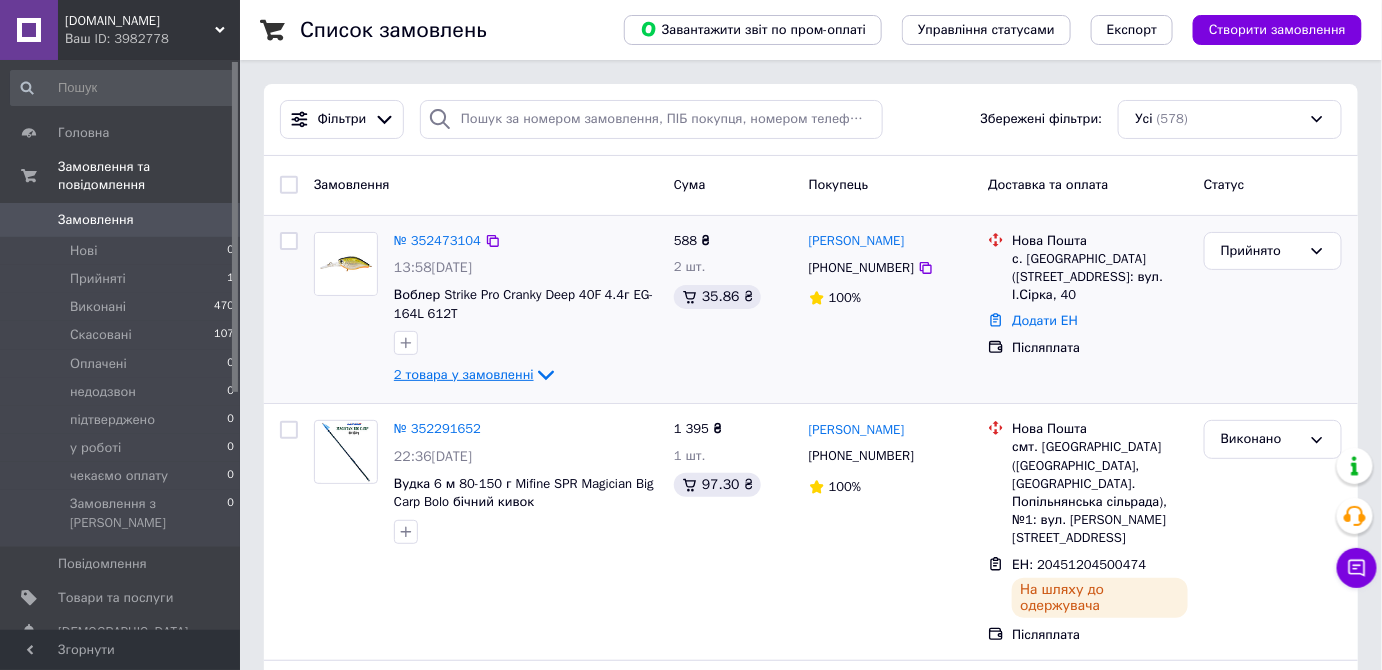 click 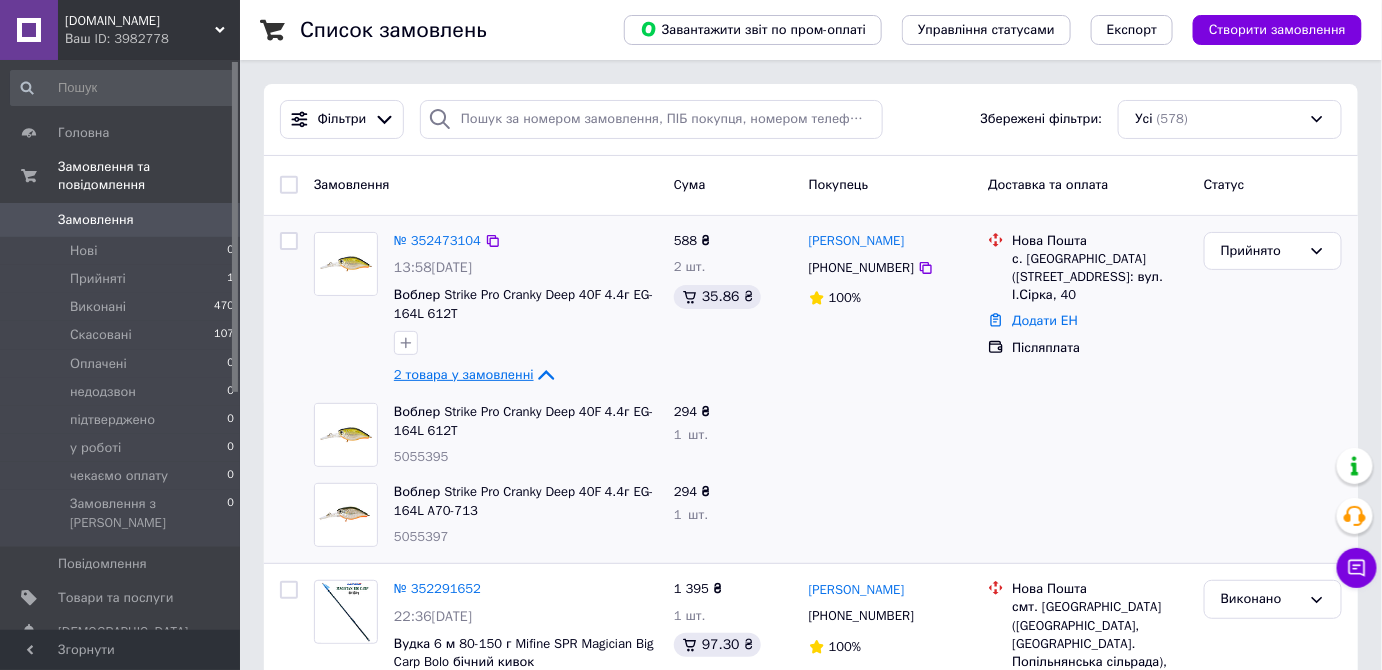 click at bounding box center [891, 435] 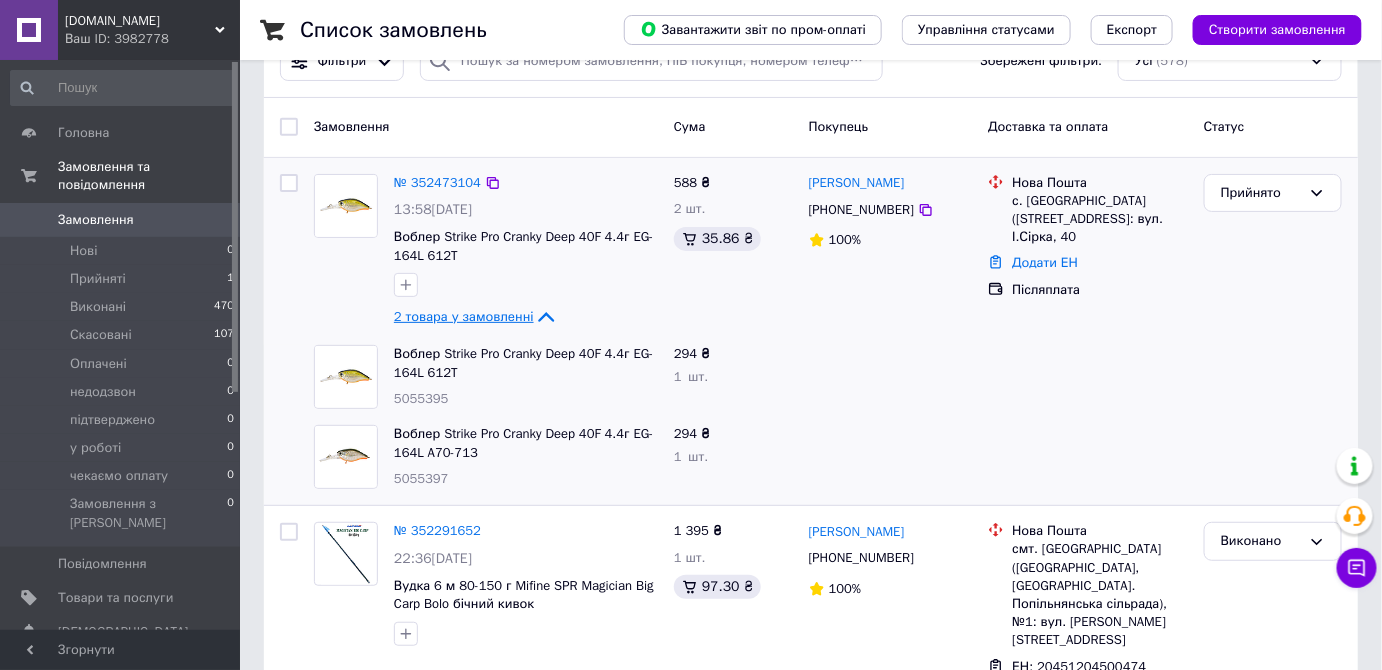 scroll, scrollTop: 90, scrollLeft: 0, axis: vertical 